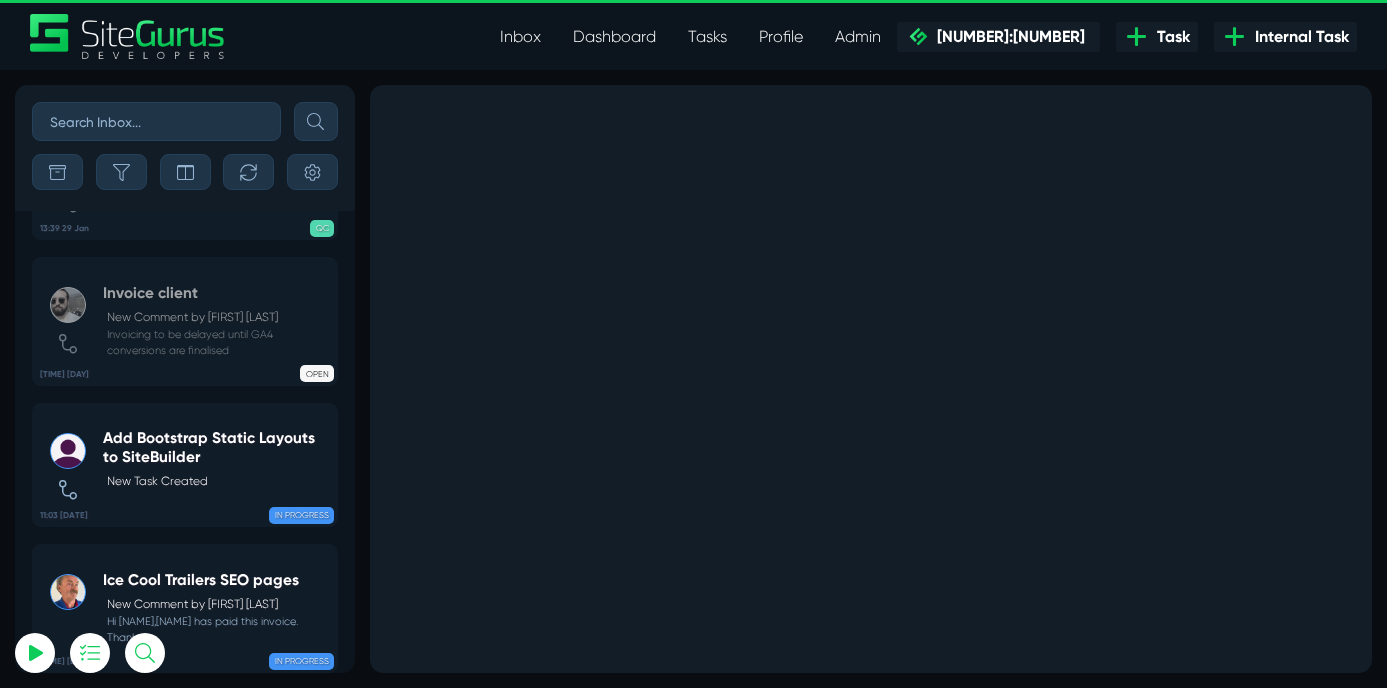 scroll, scrollTop: 0, scrollLeft: 0, axis: both 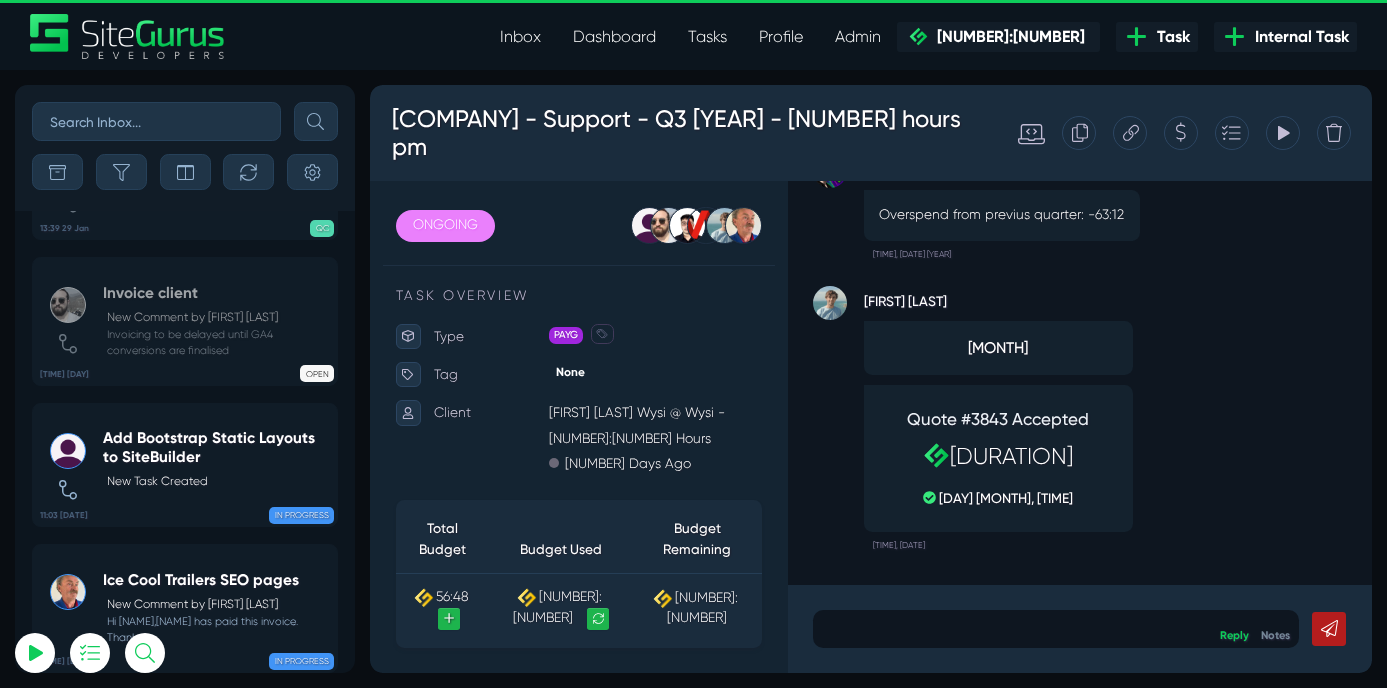 select on "[NUMBER]" 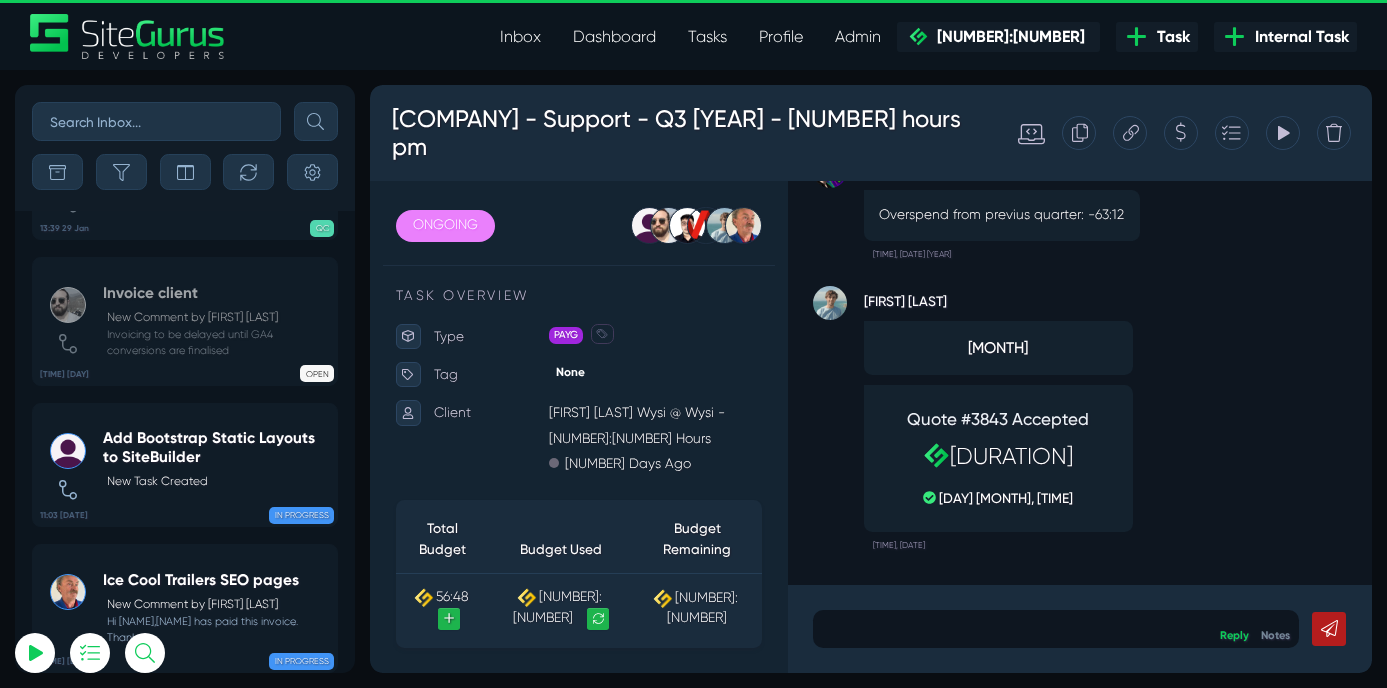 scroll, scrollTop: 0, scrollLeft: 0, axis: both 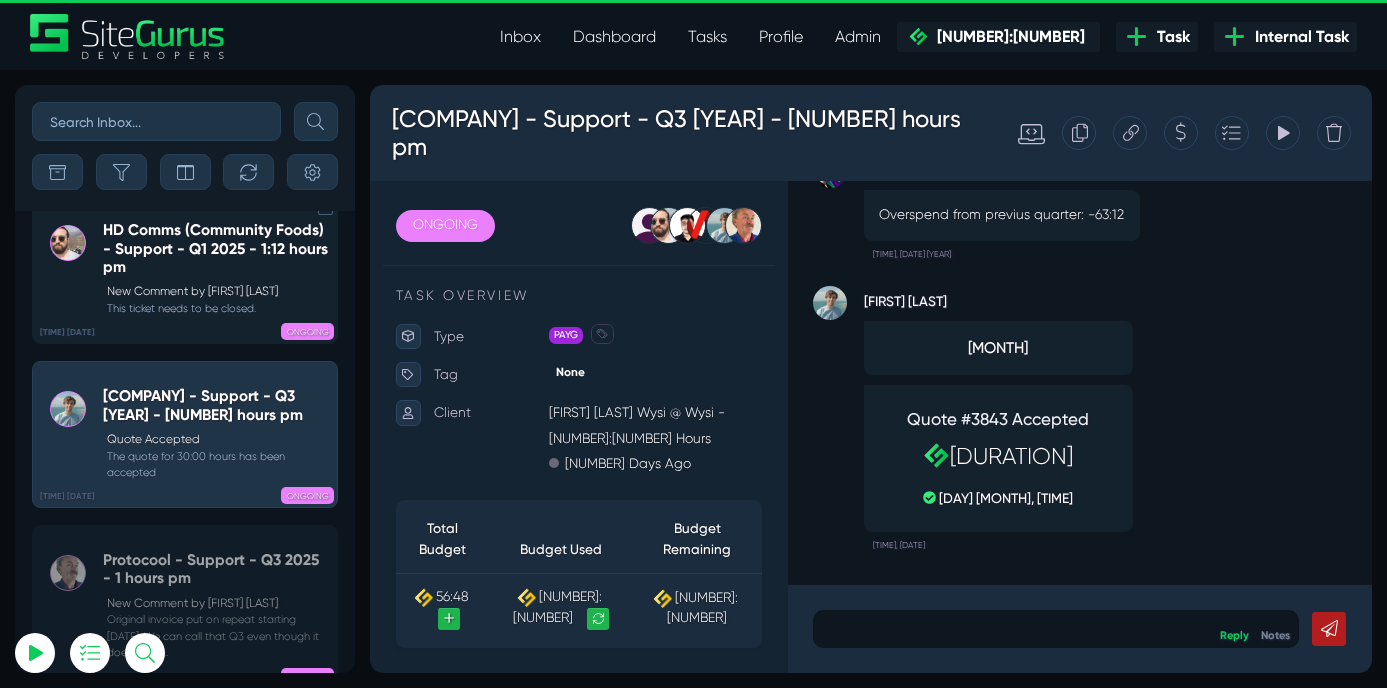 click on "HD Comms (Community Foods) - Support - Q1 2025 - 1:12 hours pm" at bounding box center (216, 248) 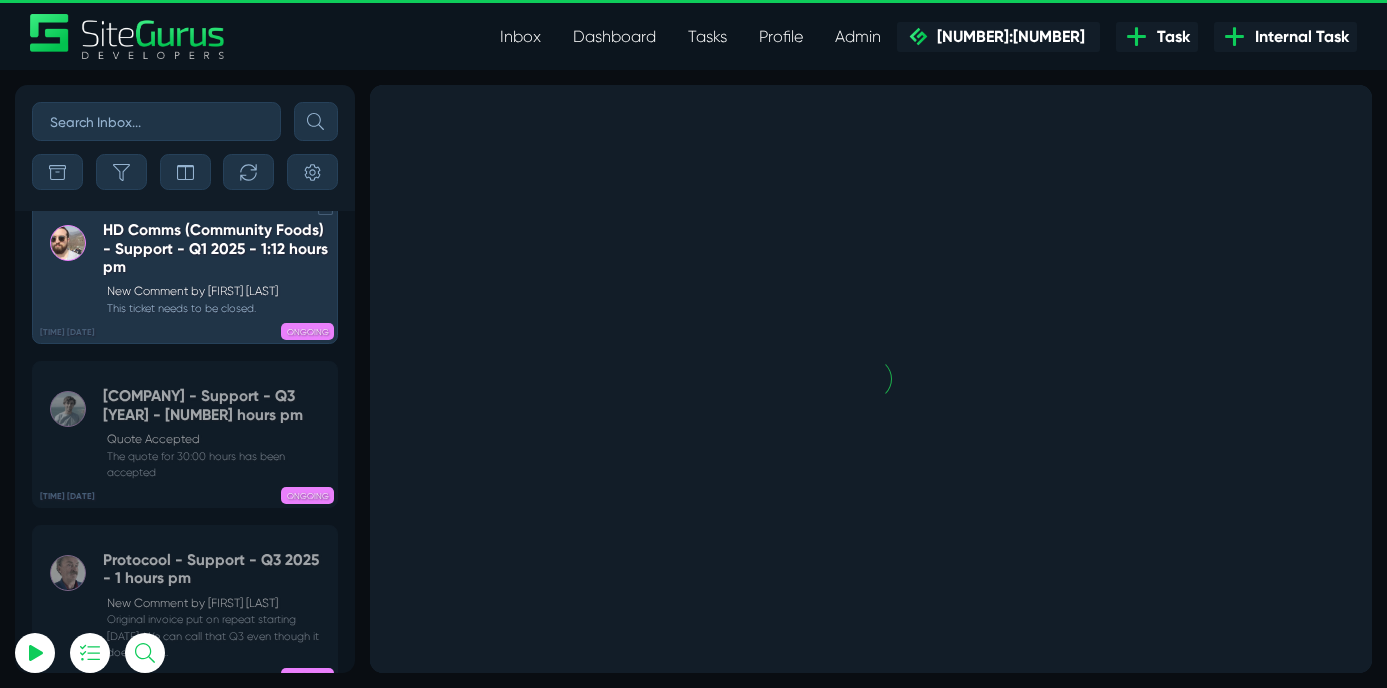 scroll, scrollTop: 0, scrollLeft: 0, axis: both 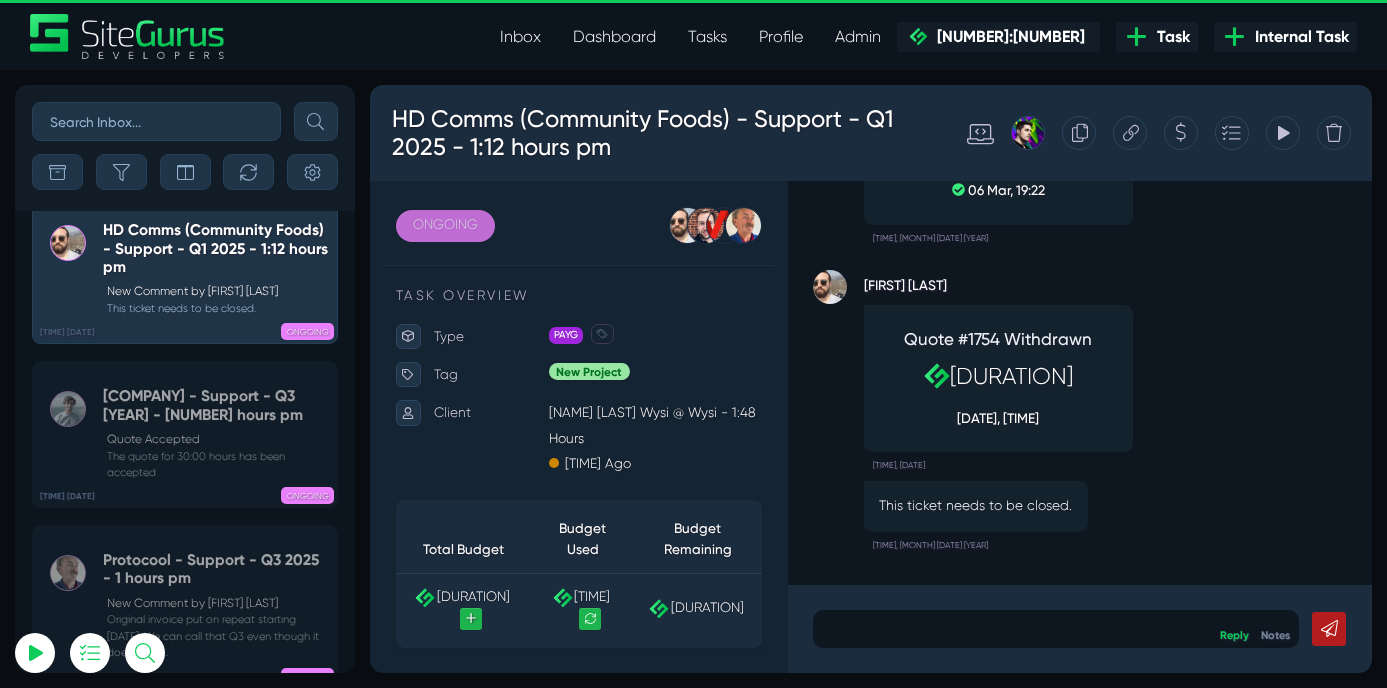 click on "ONGOING" at bounding box center [458, 251] 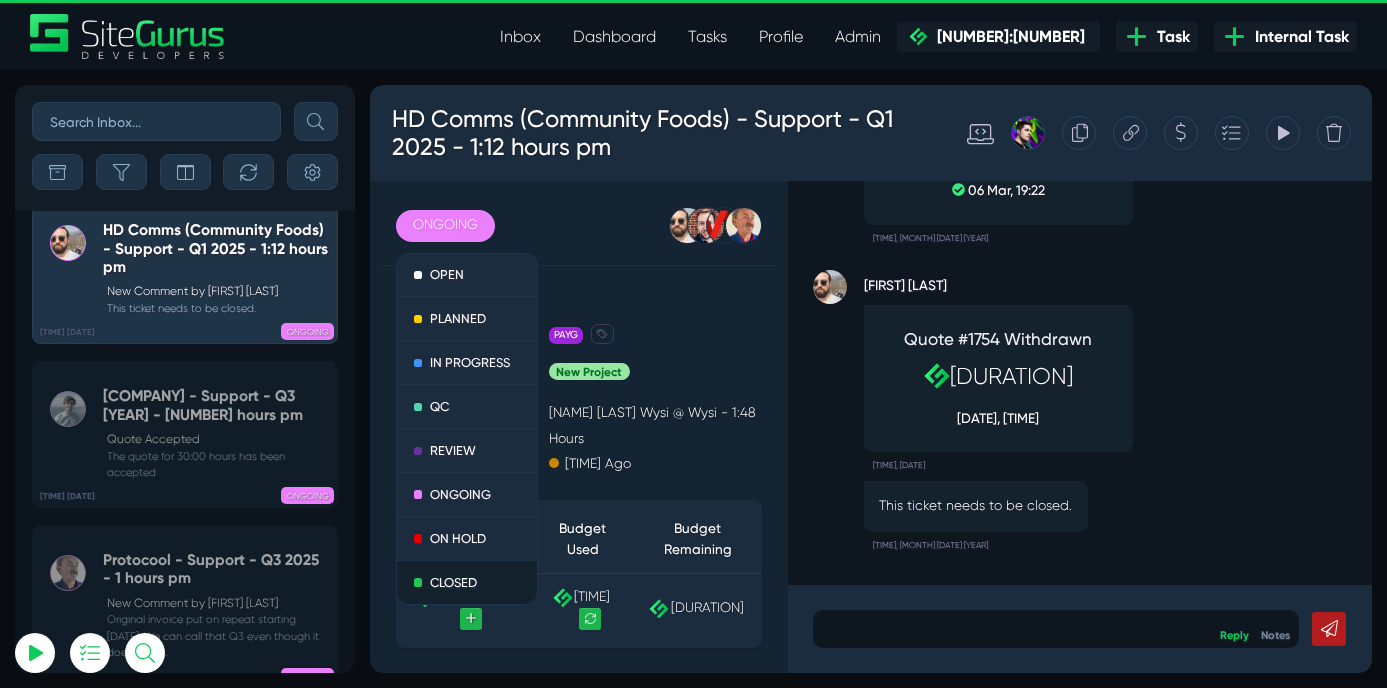 click on "CLOSED" at bounding box center (484, 670) 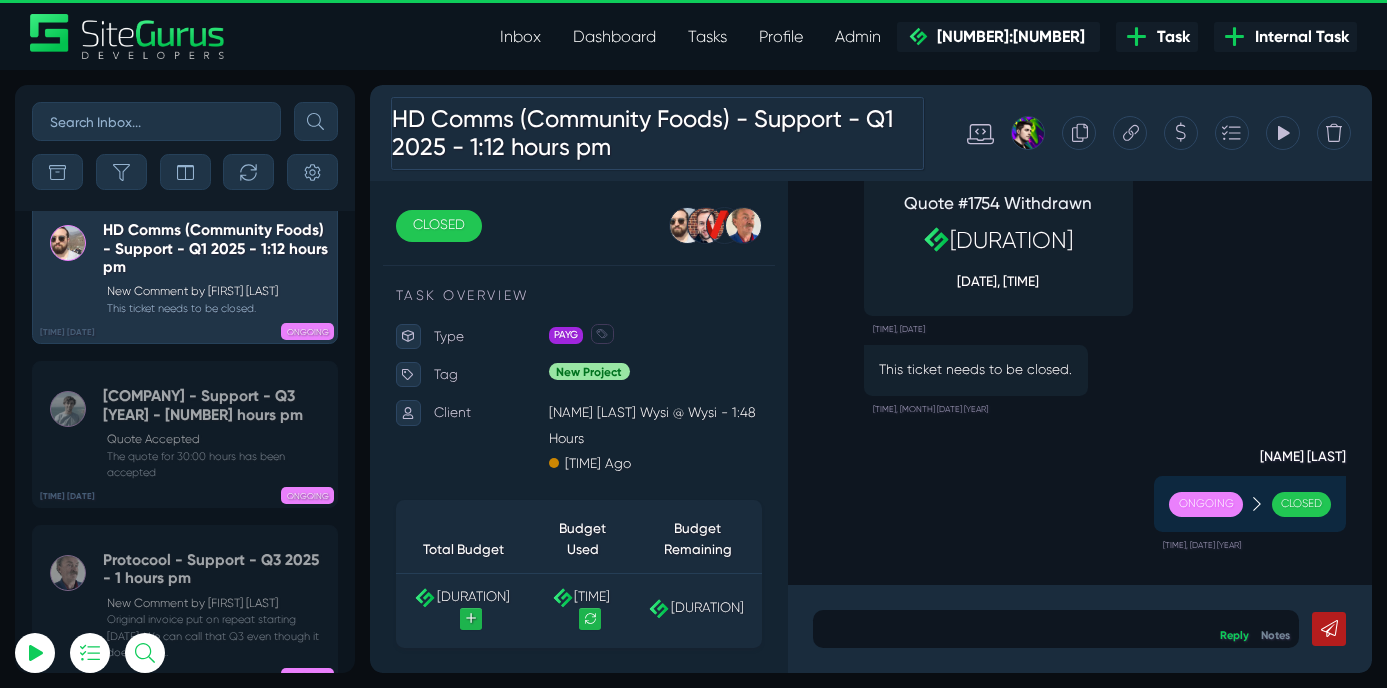 scroll, scrollTop: 0, scrollLeft: 0, axis: both 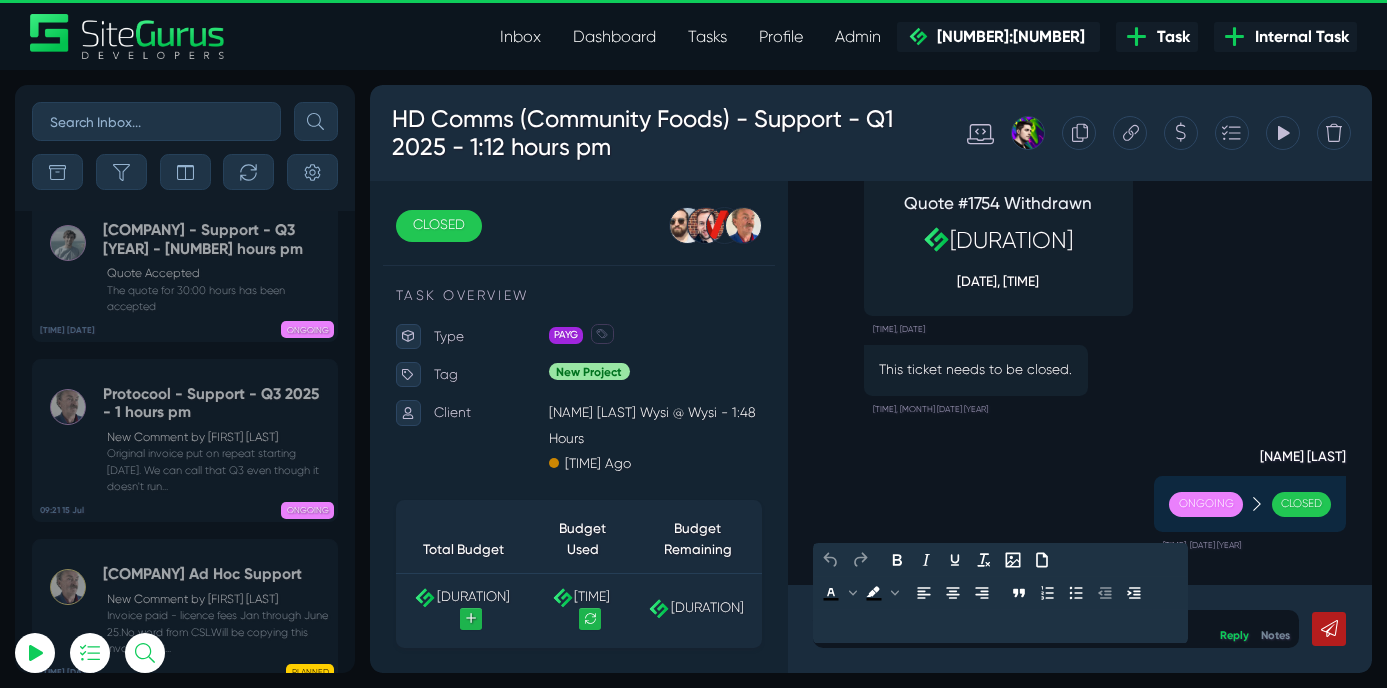 click at bounding box center (1177, 725) 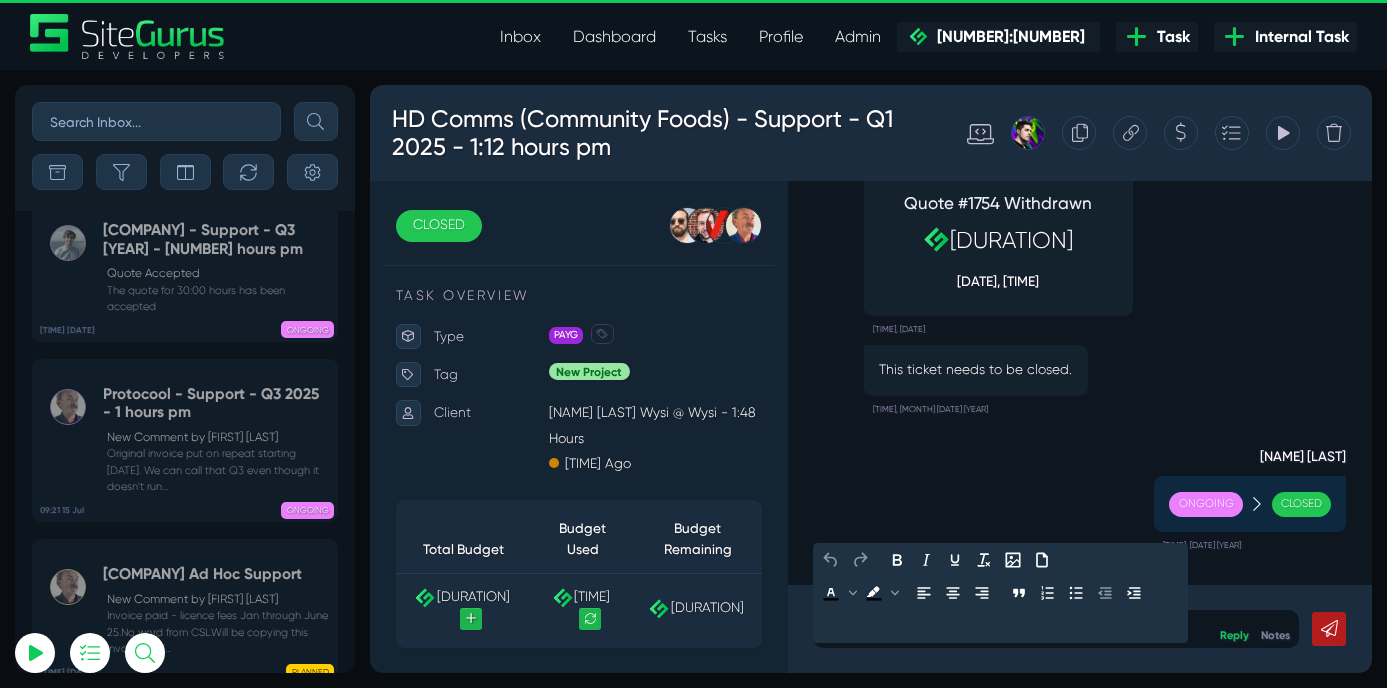 type 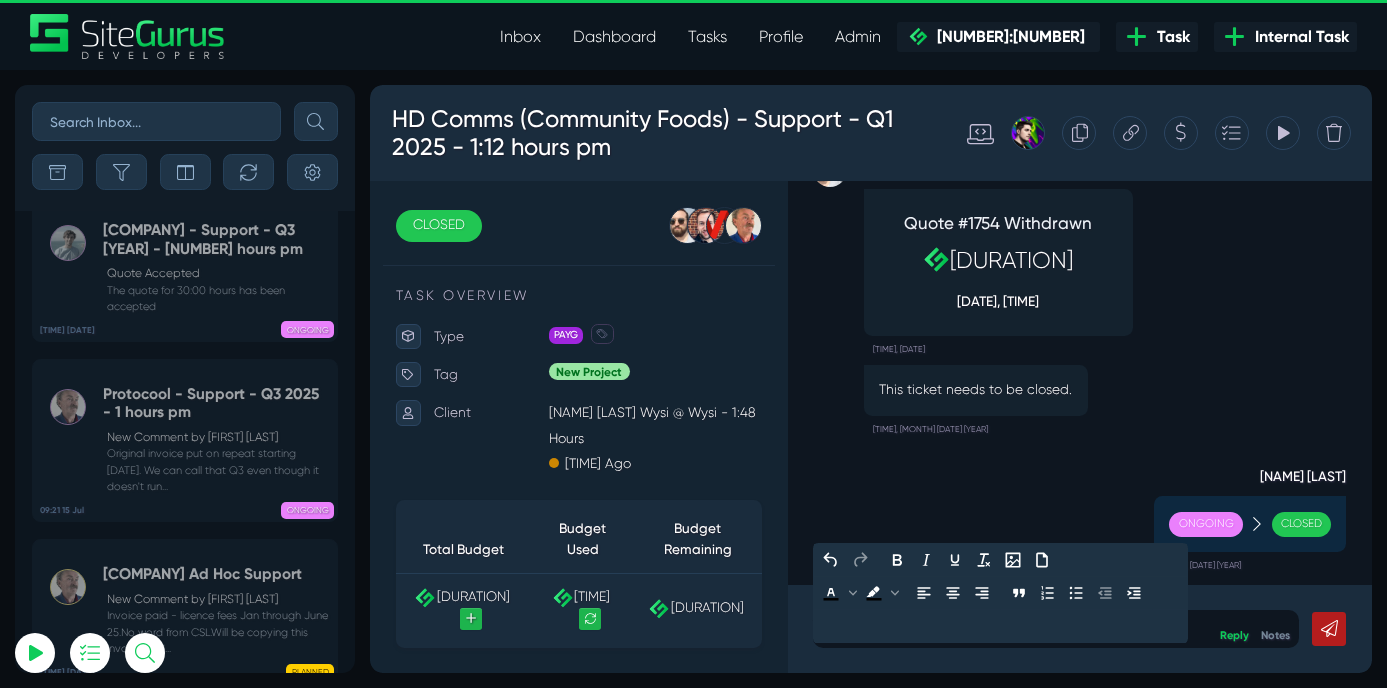 scroll, scrollTop: 0, scrollLeft: 0, axis: both 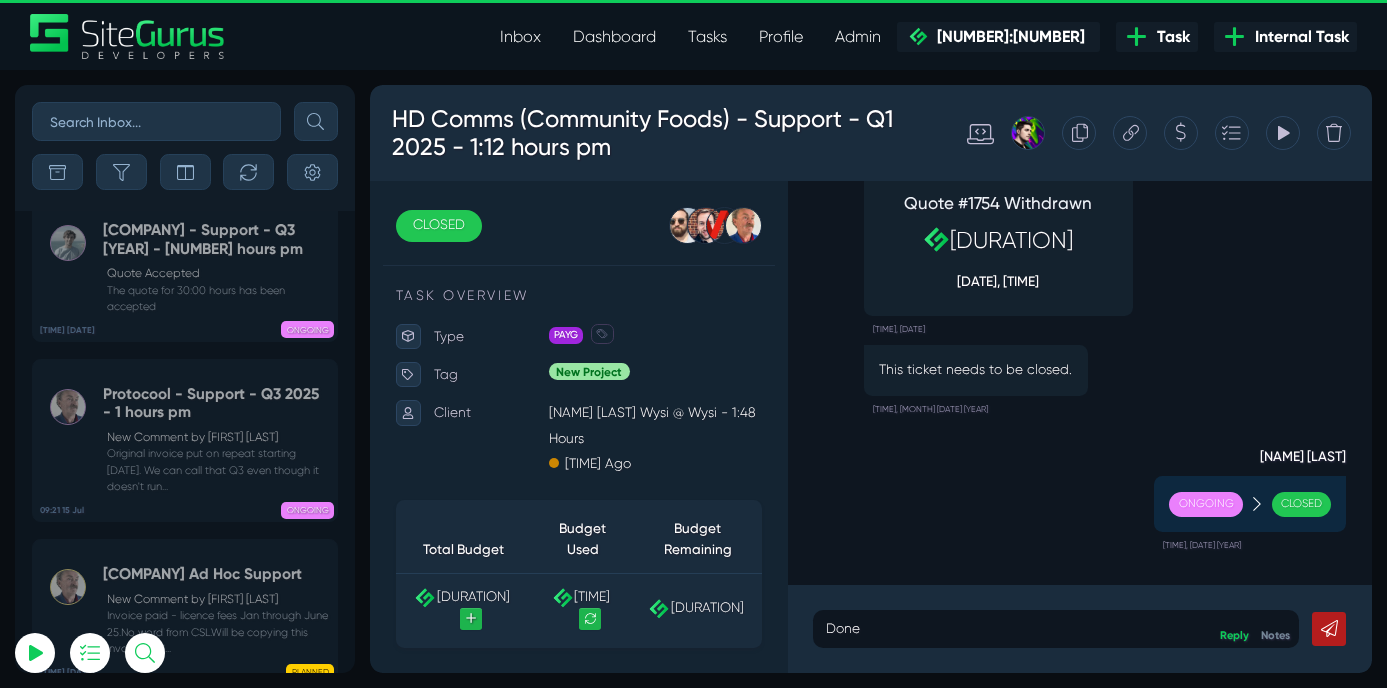 click 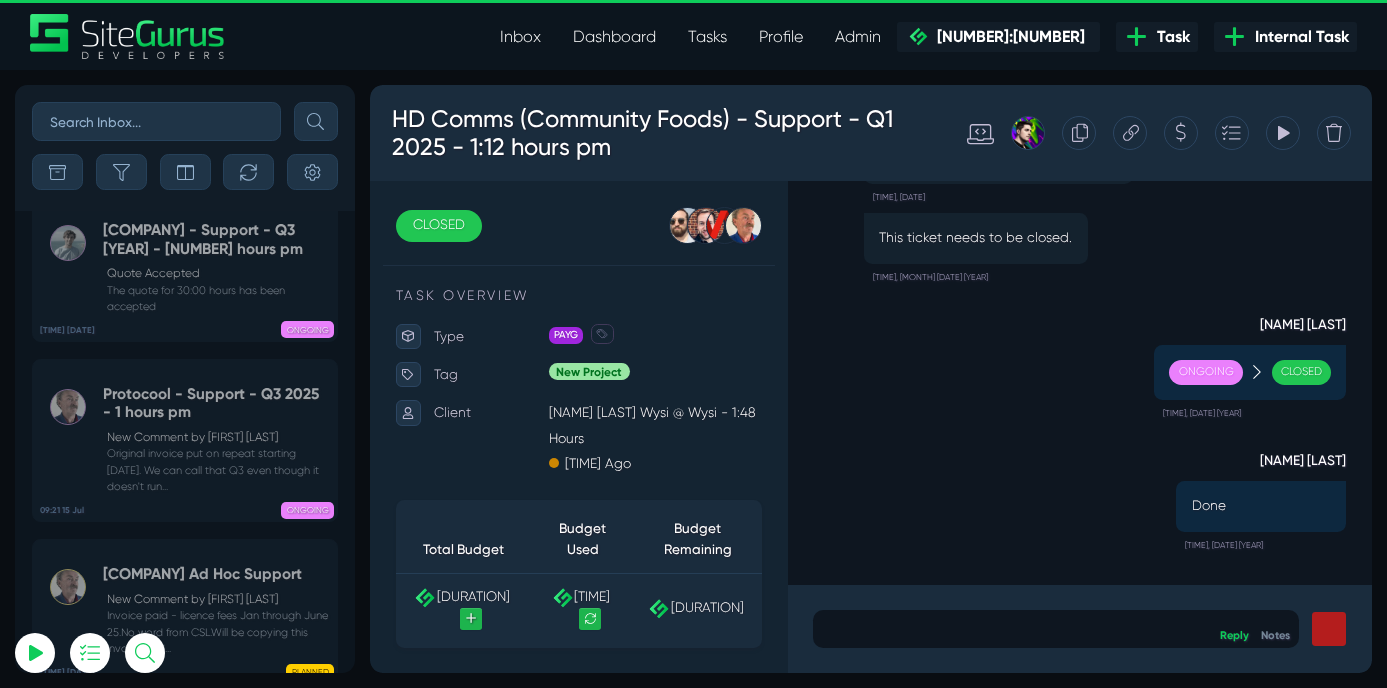 scroll, scrollTop: 0, scrollLeft: 0, axis: both 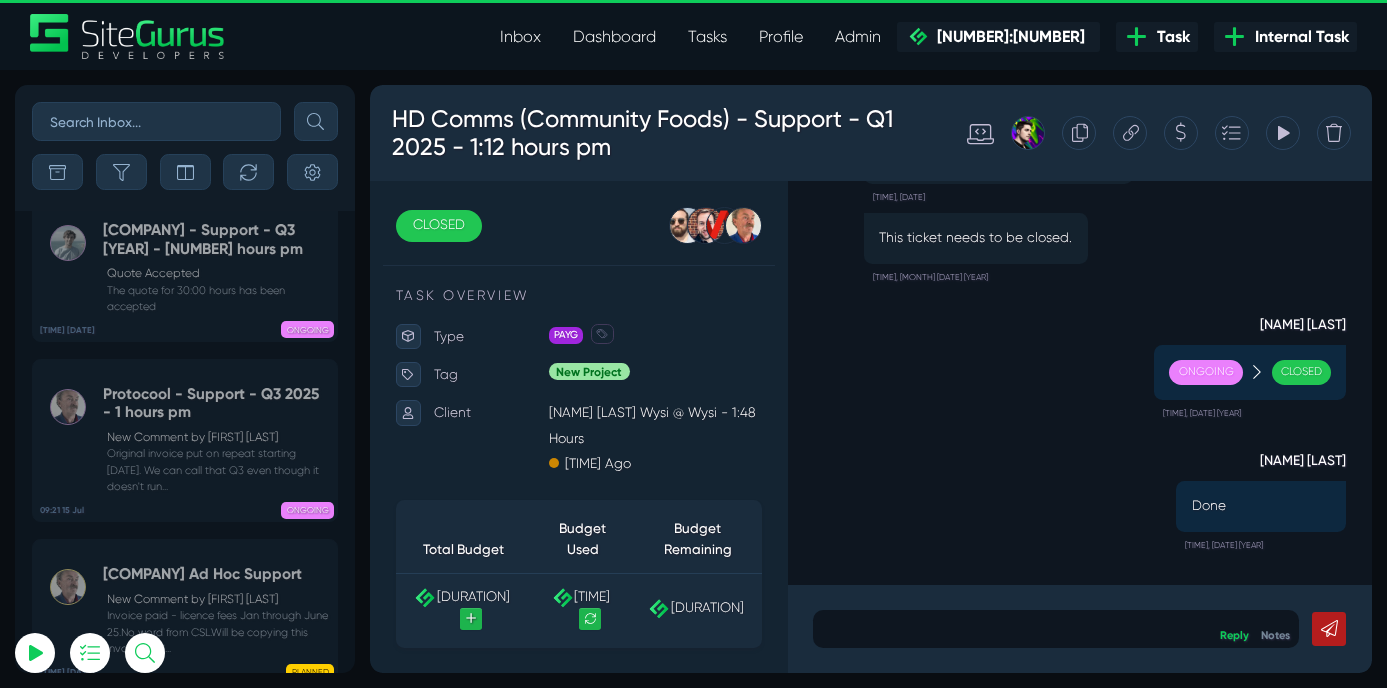 click at bounding box center (156, 121) 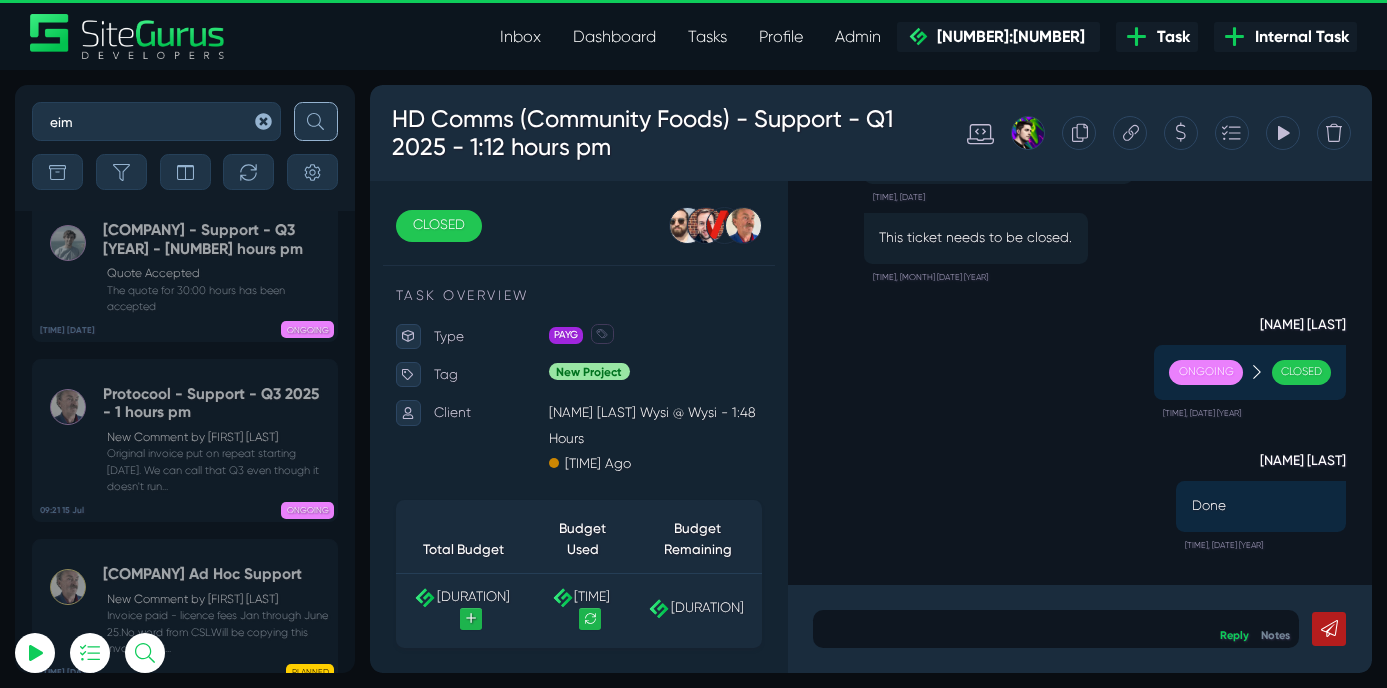 click 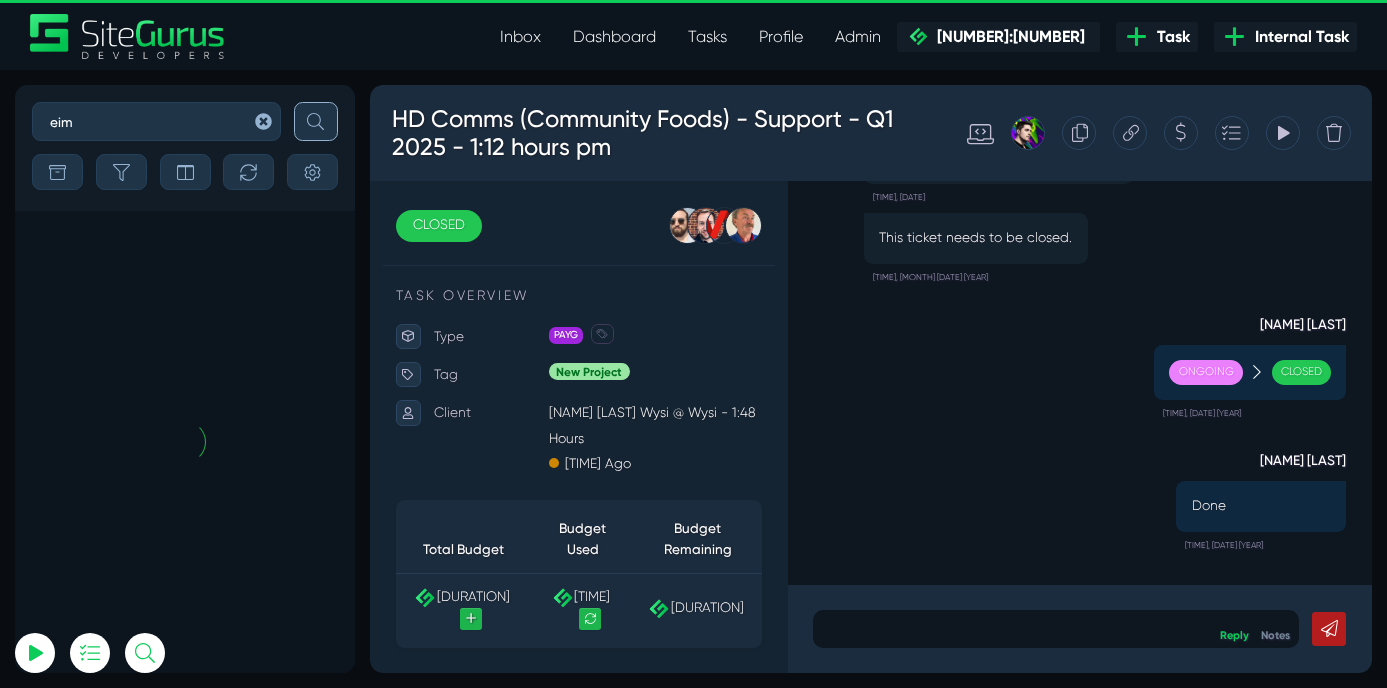 scroll, scrollTop: 0, scrollLeft: 0, axis: both 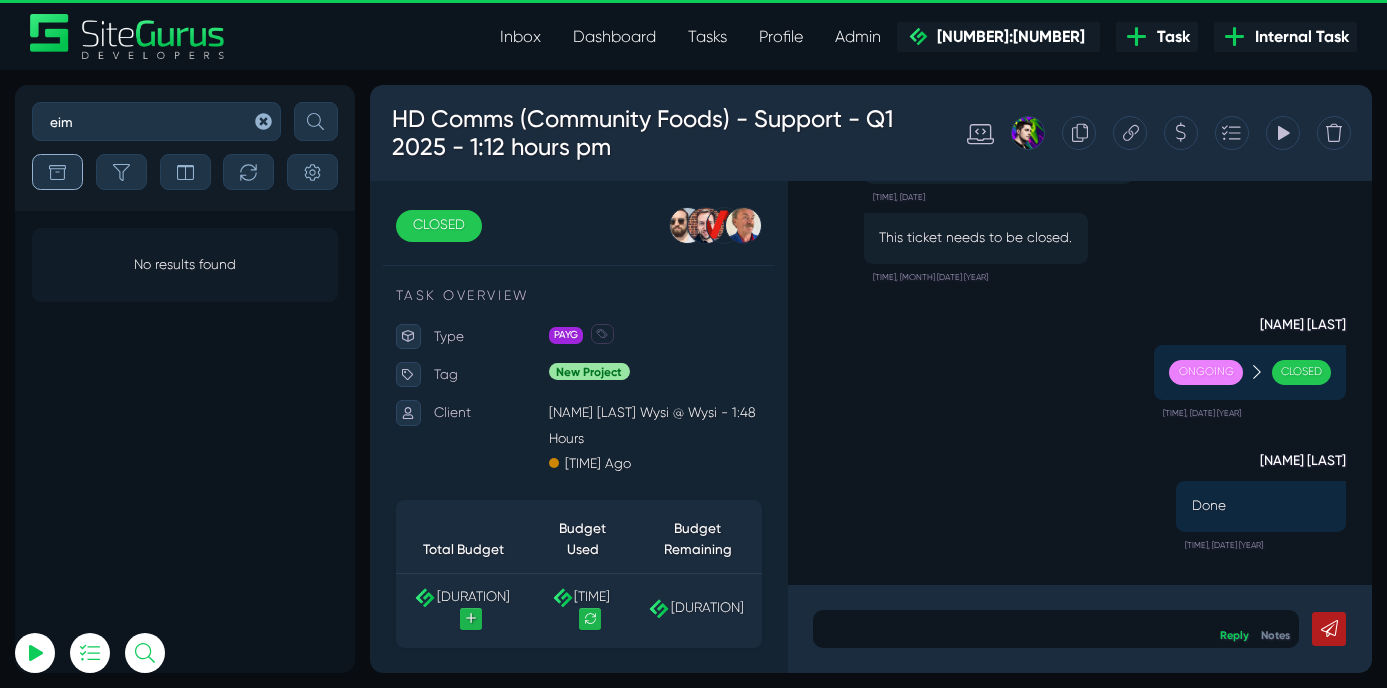 click 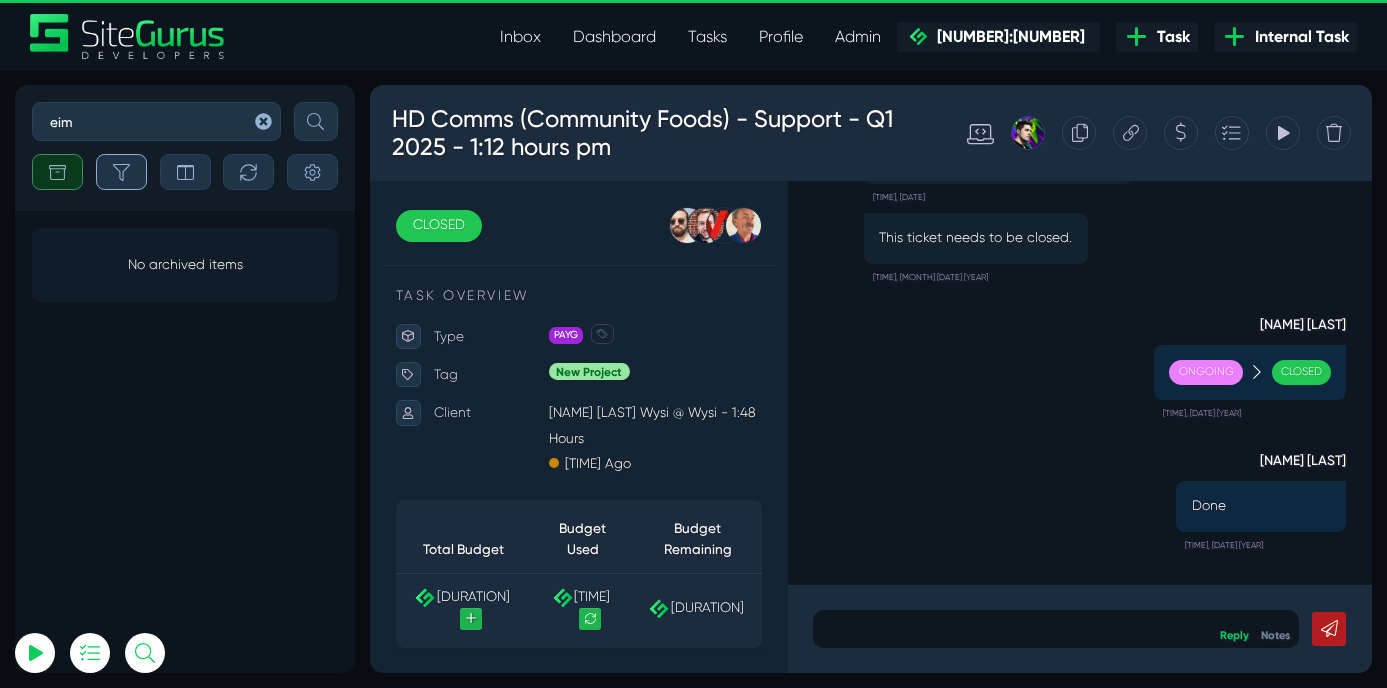 click at bounding box center [121, 172] 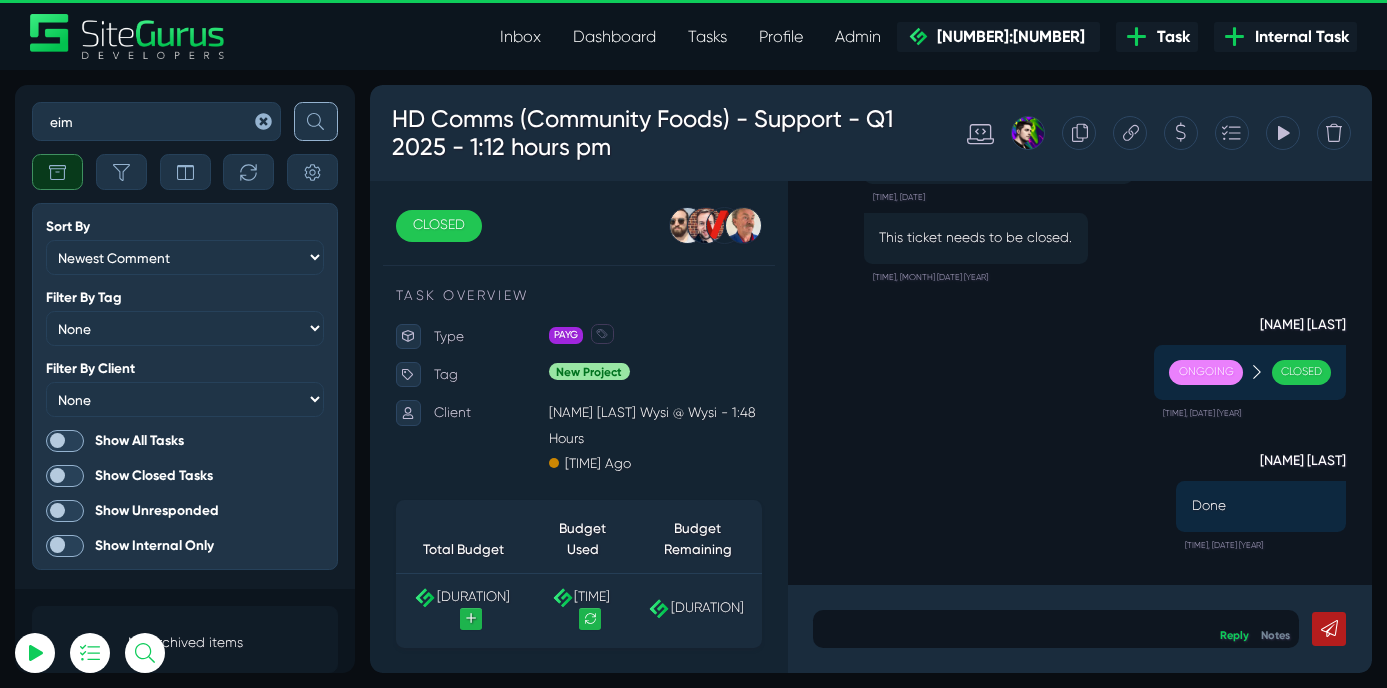 click 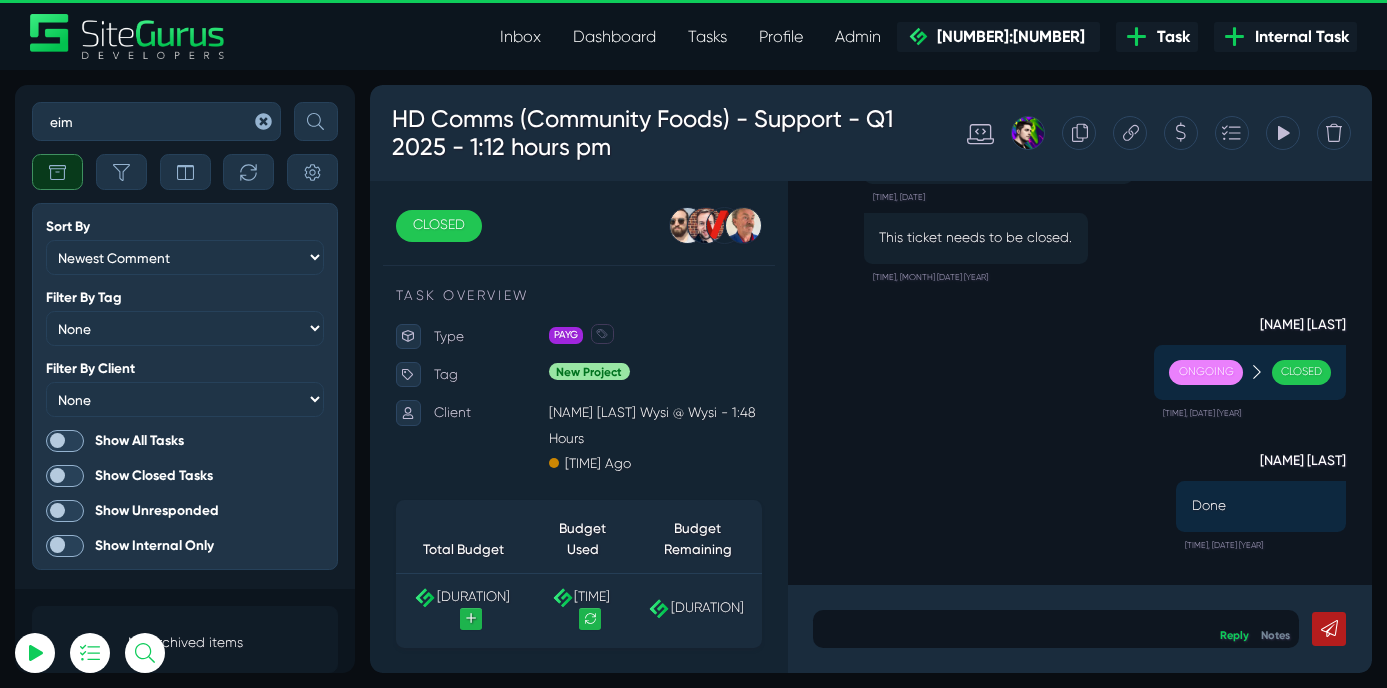 click at bounding box center [65, 441] 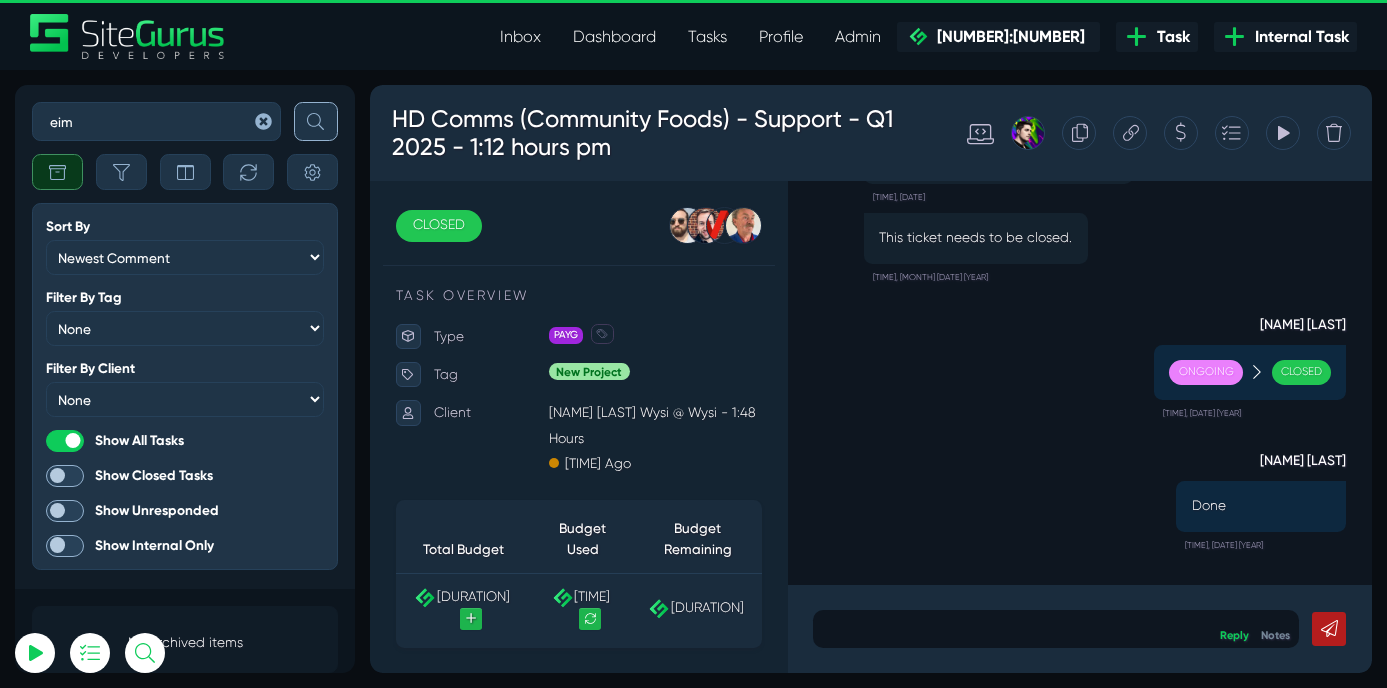 click 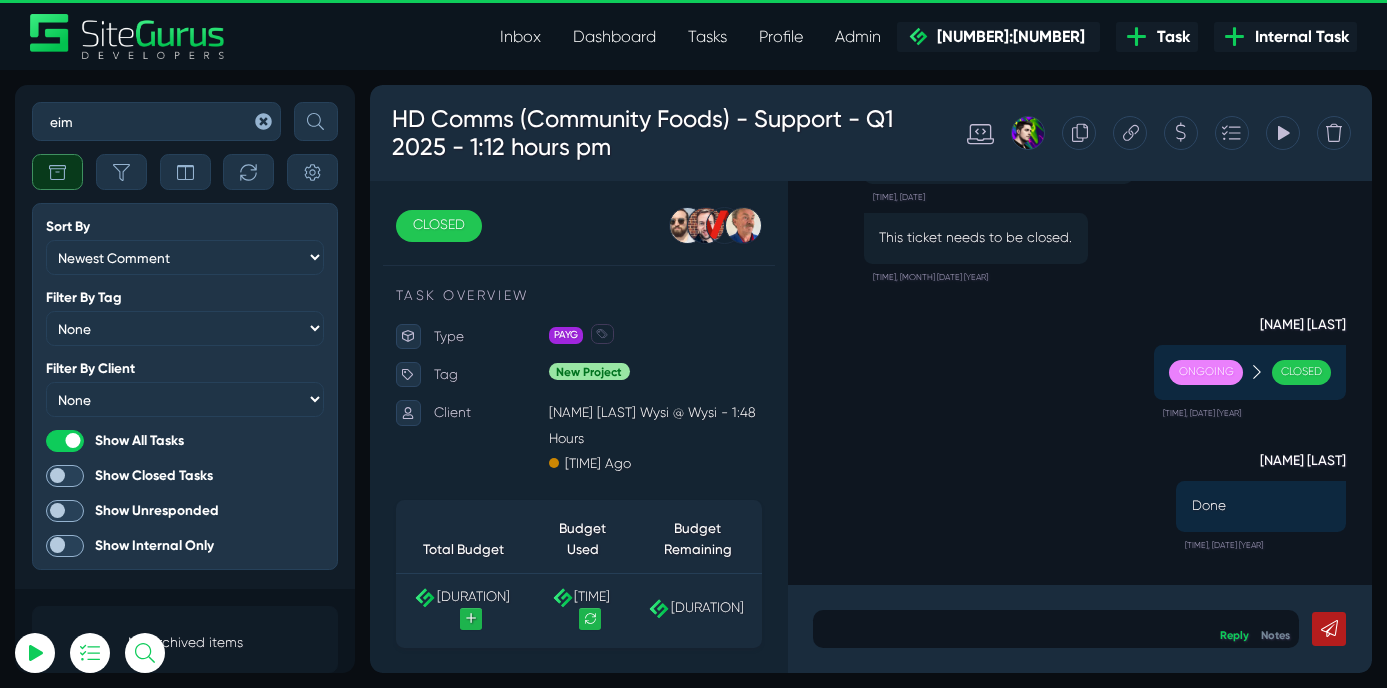 click on "eim" at bounding box center [156, 121] 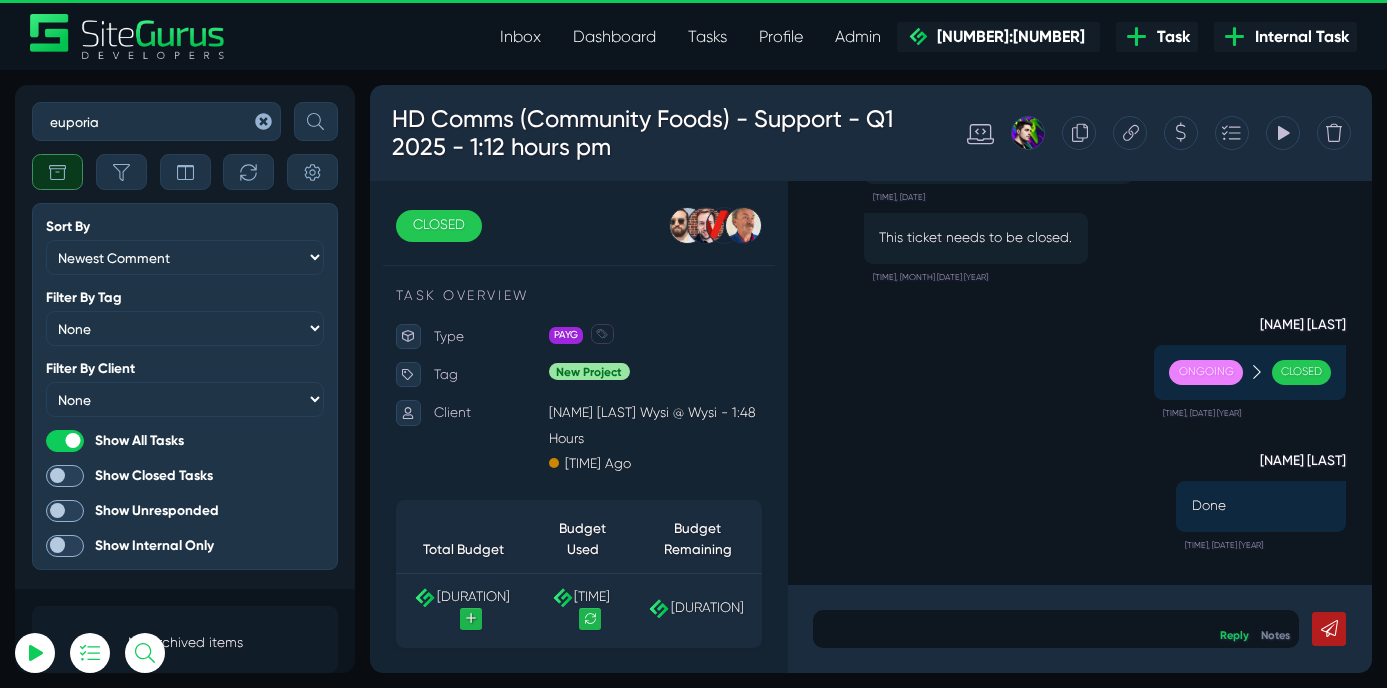 type on "euporia" 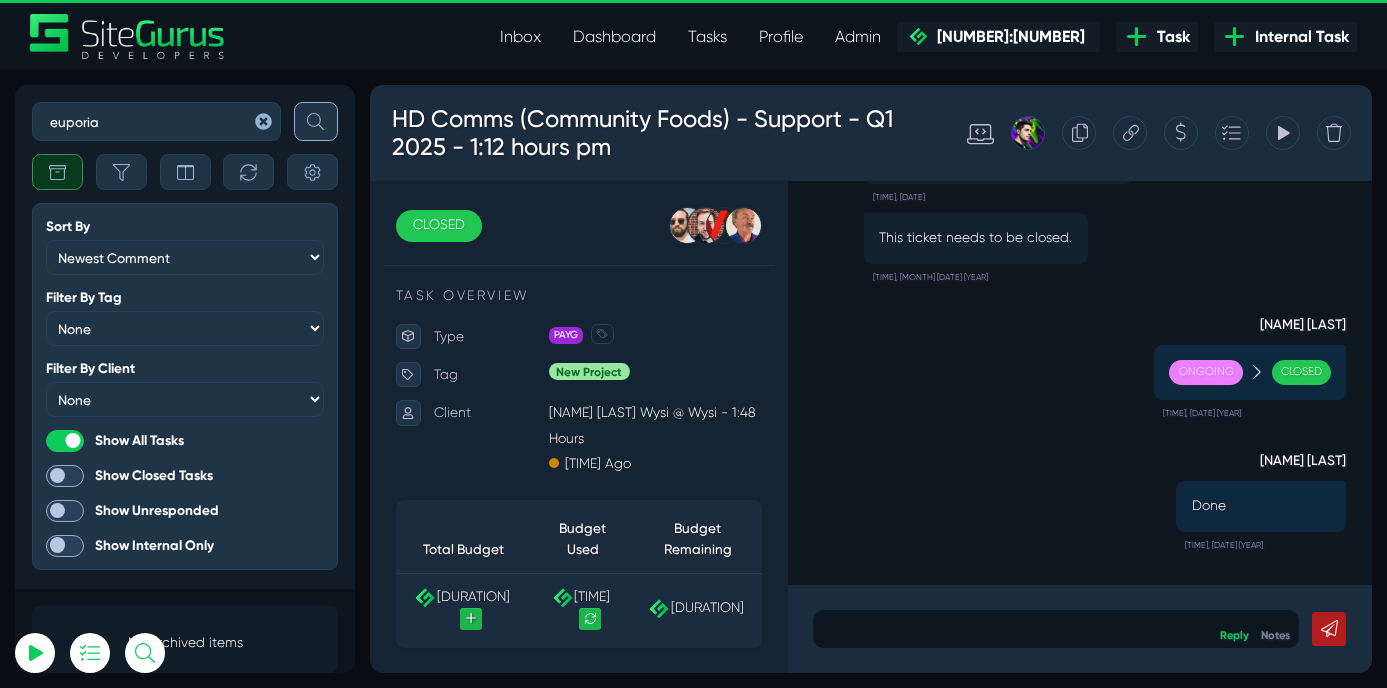 click 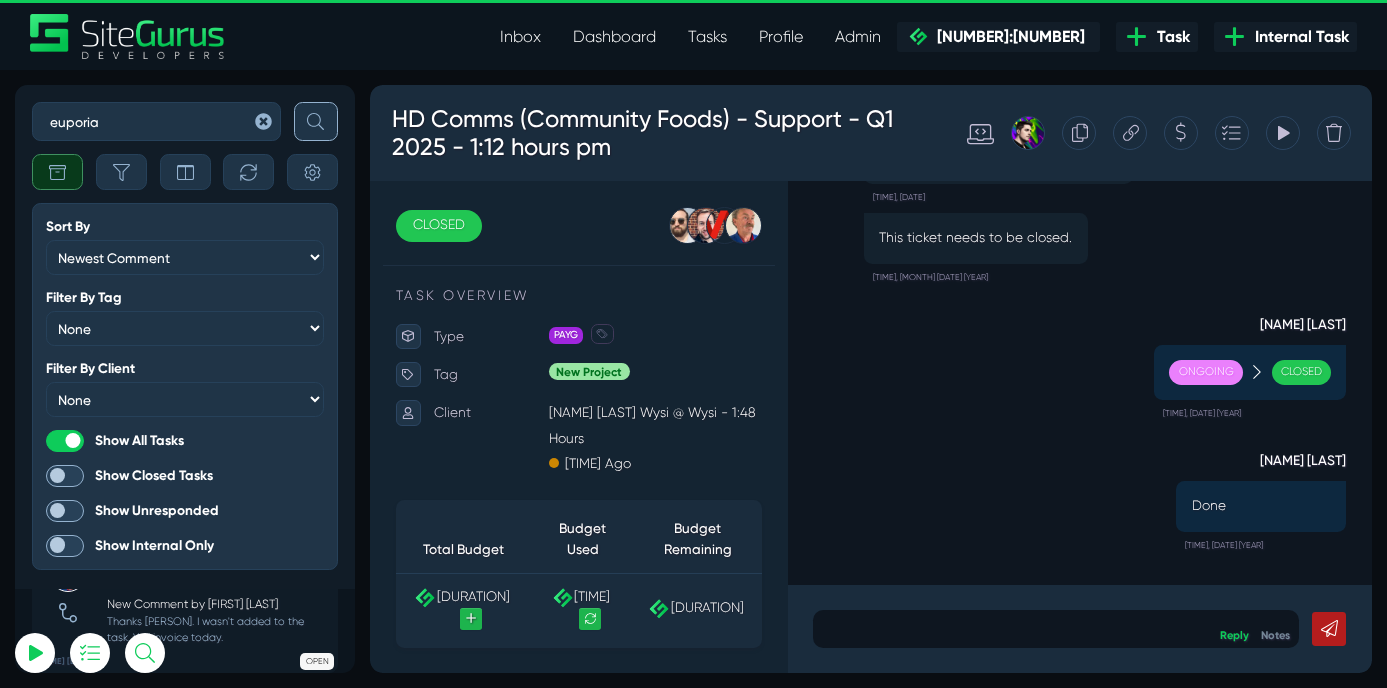scroll, scrollTop: 44, scrollLeft: 0, axis: vertical 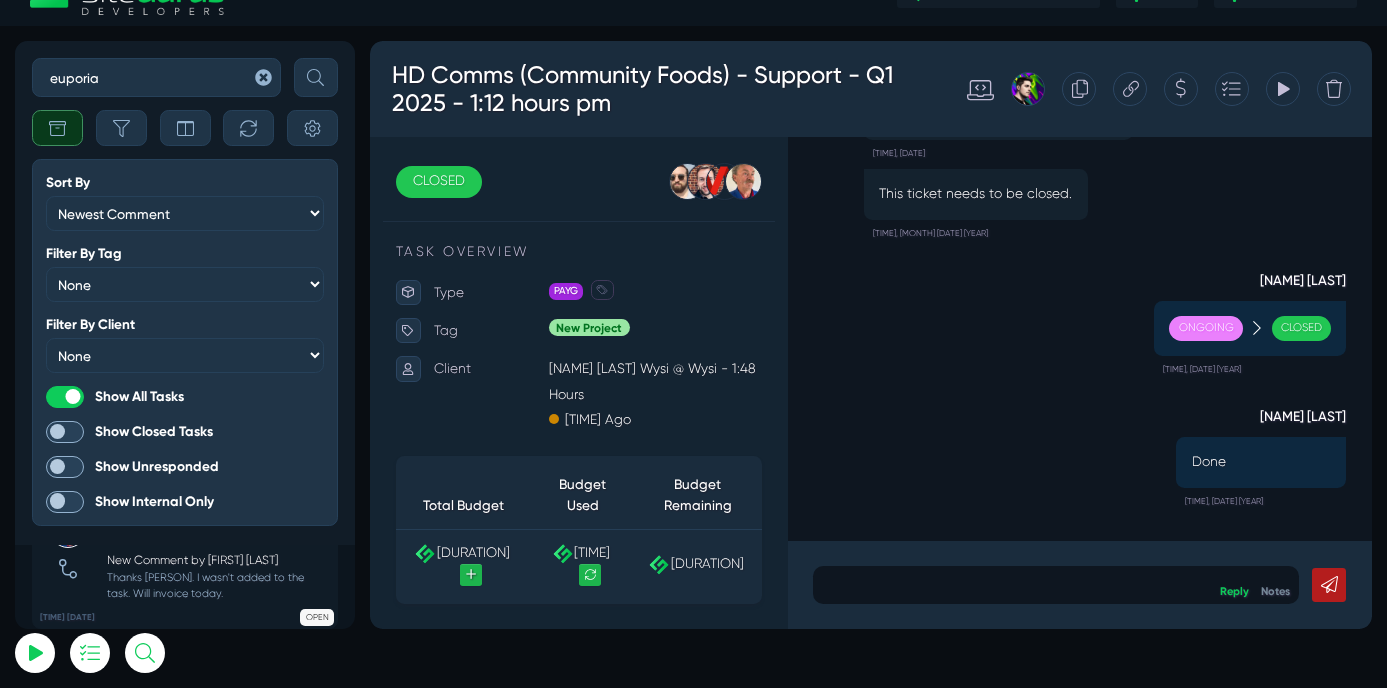 click on "euporia" at bounding box center (156, 77) 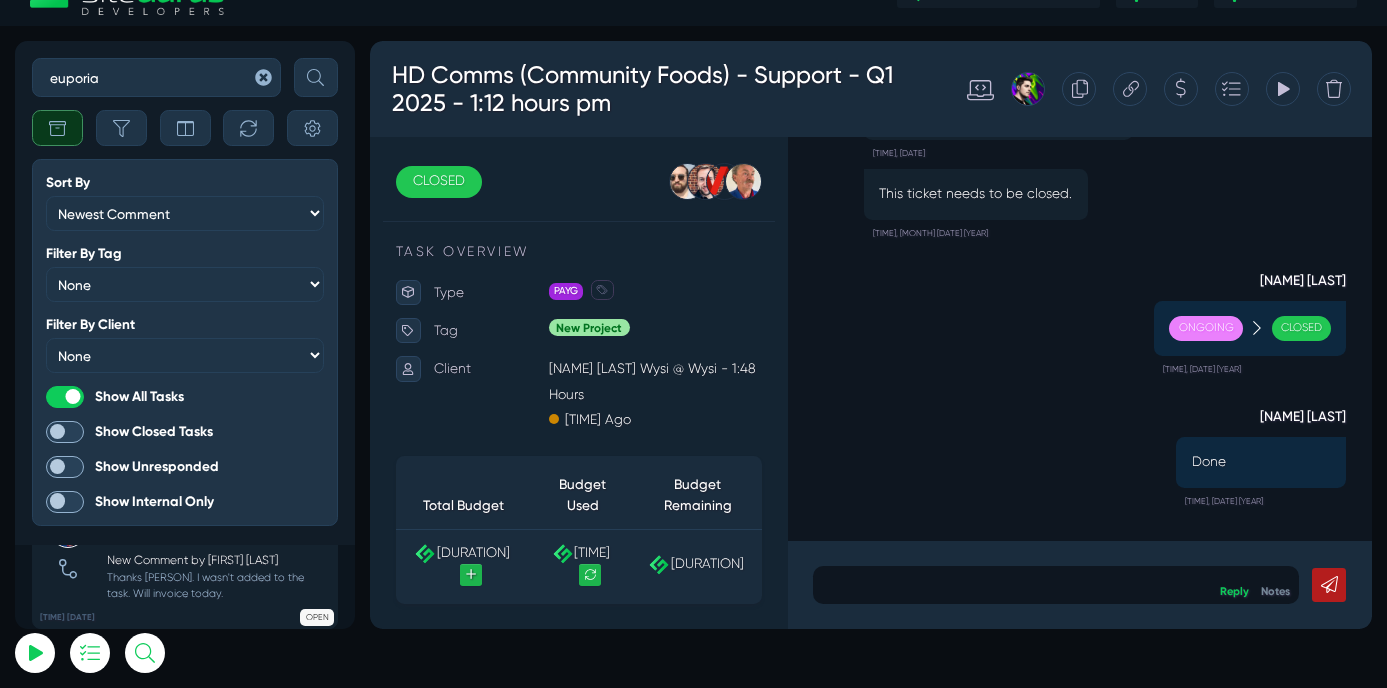 click on "Invoice for Euporia Training Area $400 New Comment by [PERSON] [LAST]
Thanks Matt. I wasn't added to the task. Will invoice today." at bounding box center [216, 556] 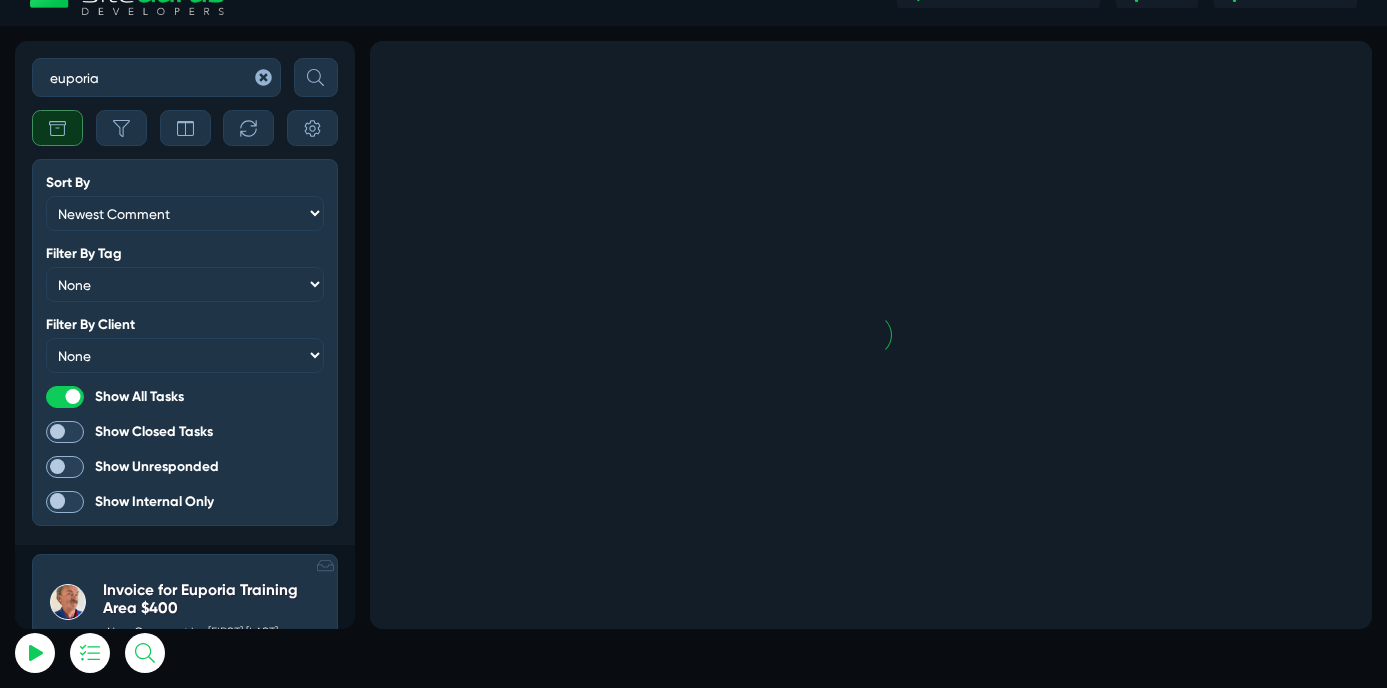 scroll, scrollTop: -88, scrollLeft: 0, axis: vertical 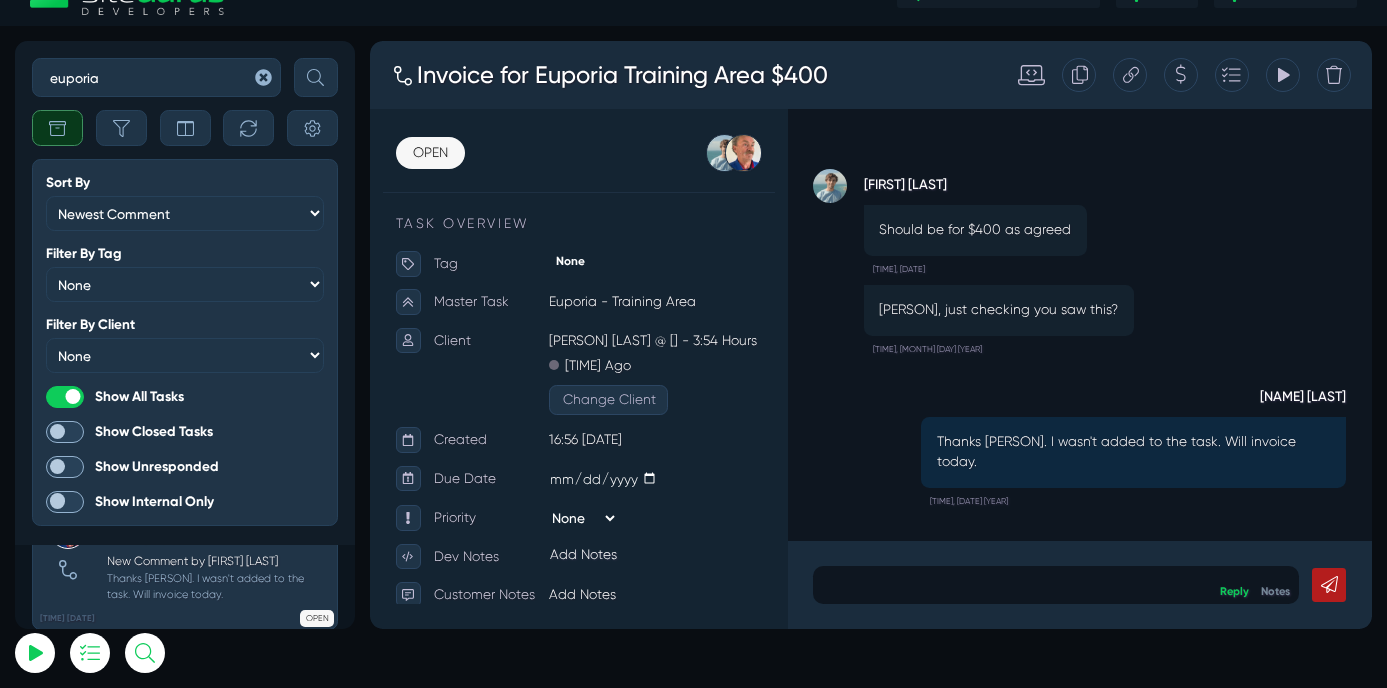 click on "New Comment by [FIRST] [LAST]" at bounding box center (217, 562) 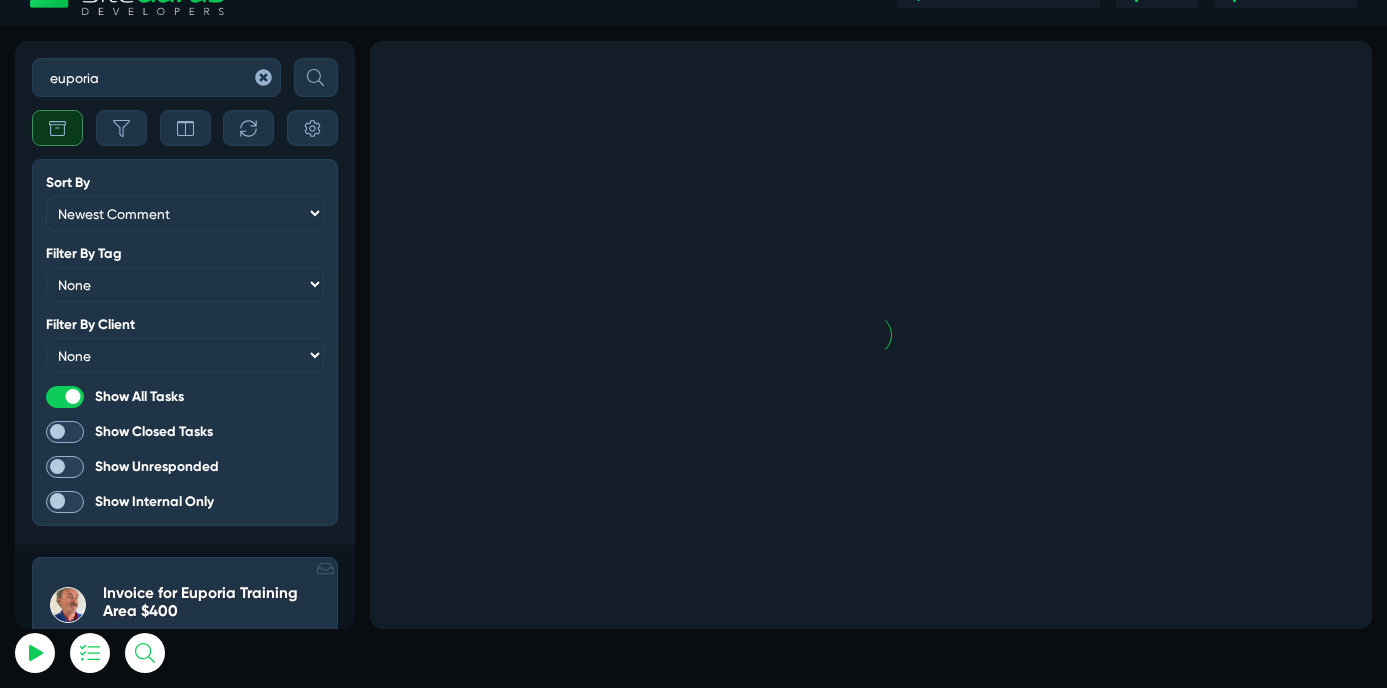 scroll, scrollTop: -88, scrollLeft: 0, axis: vertical 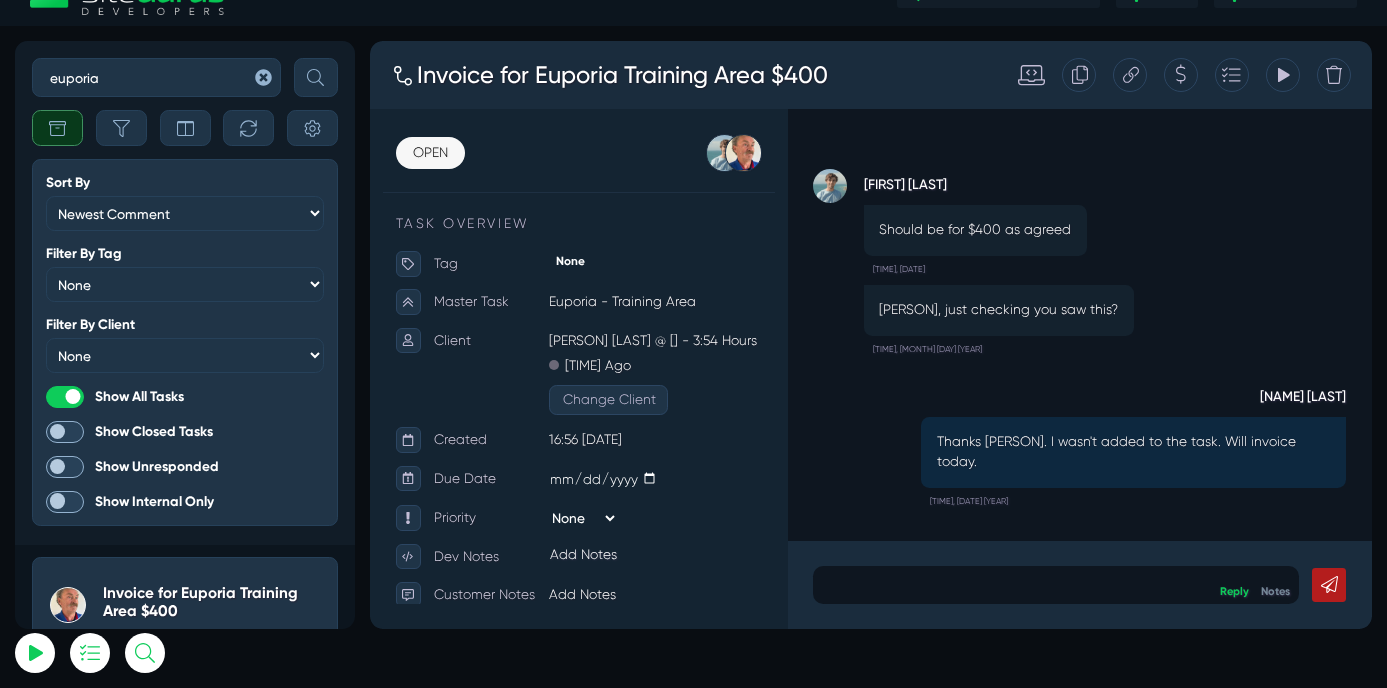 click at bounding box center (1177, 681) 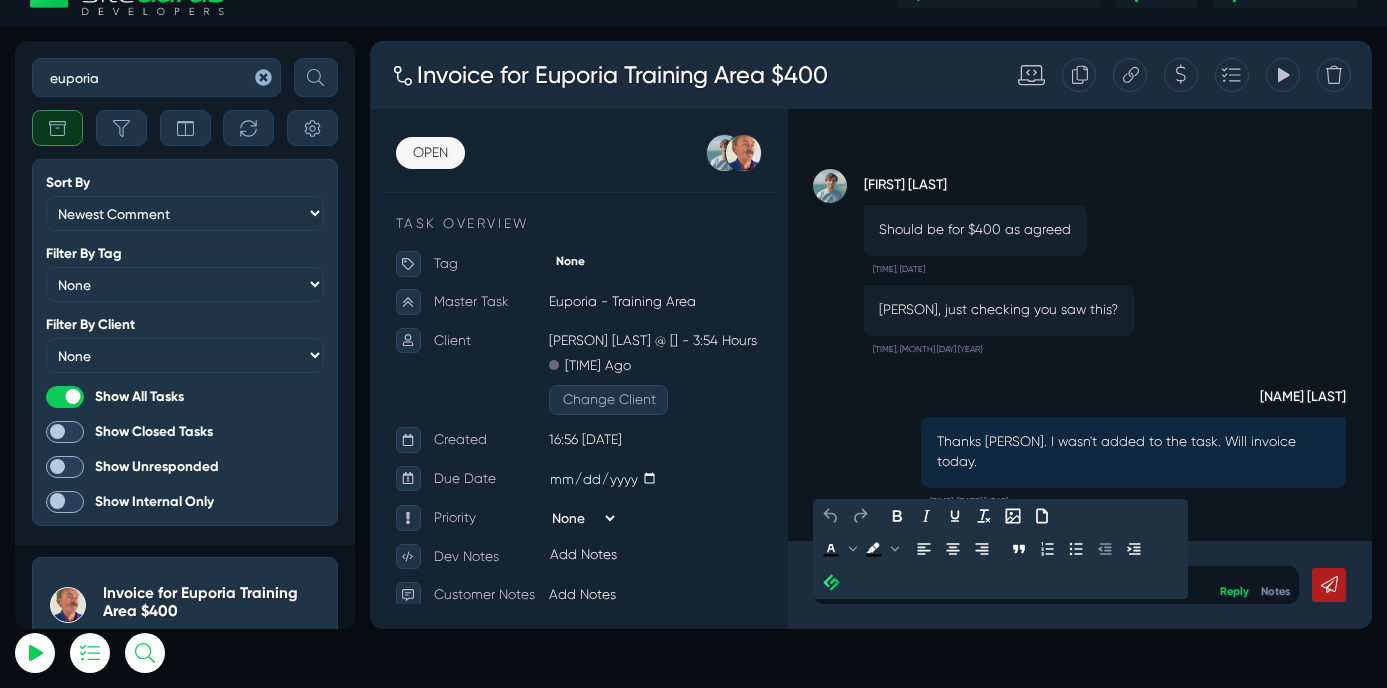 type 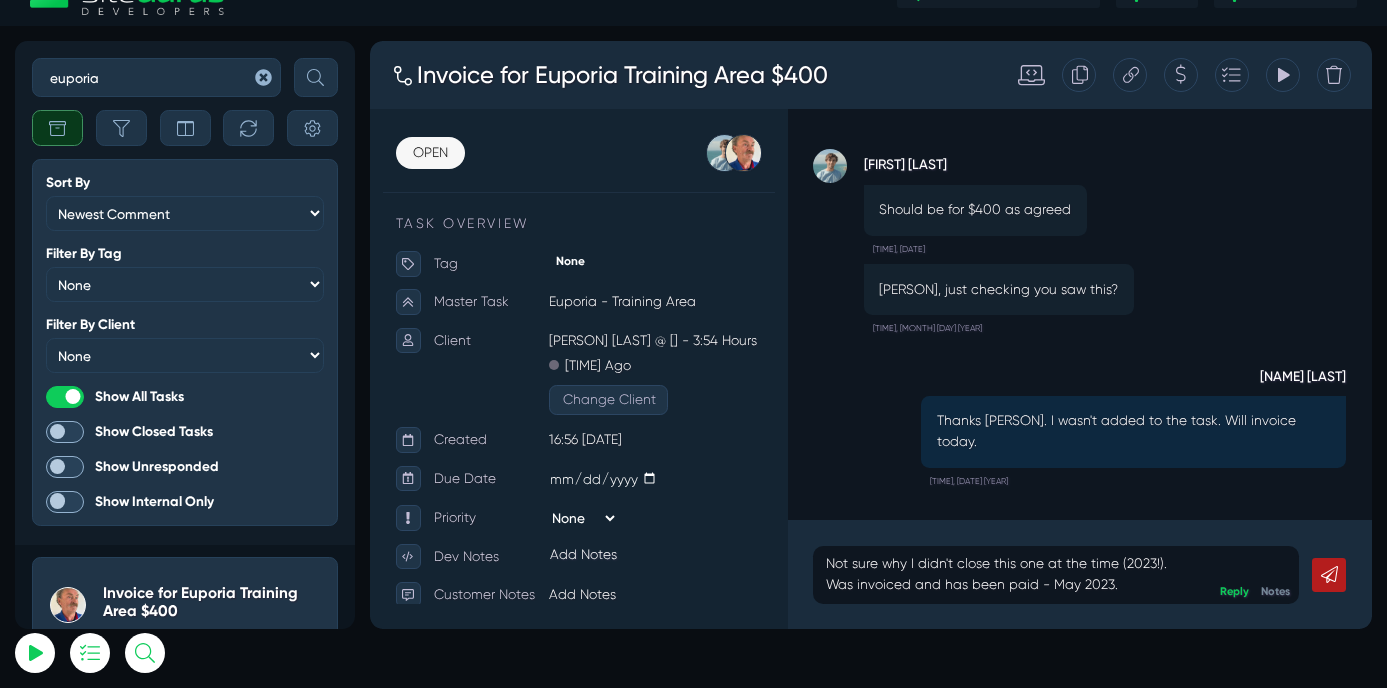 click 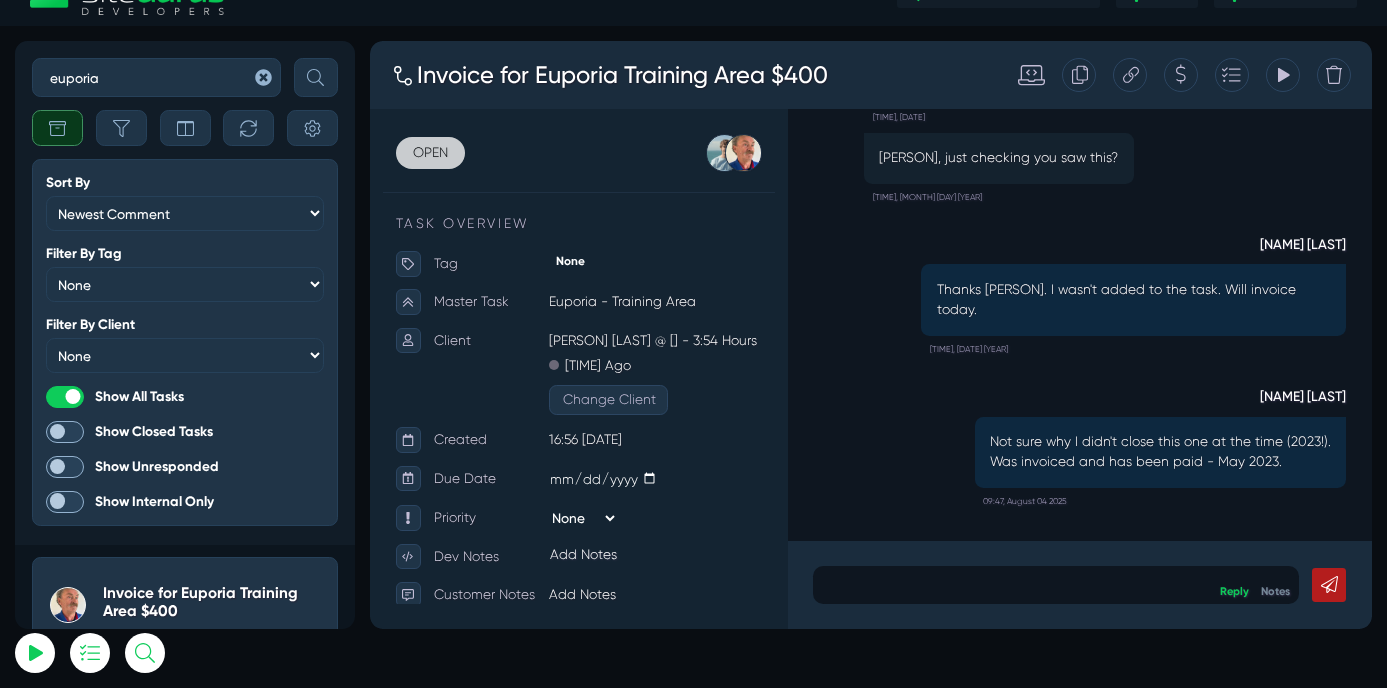 click on "OPEN" at bounding box center (440, 173) 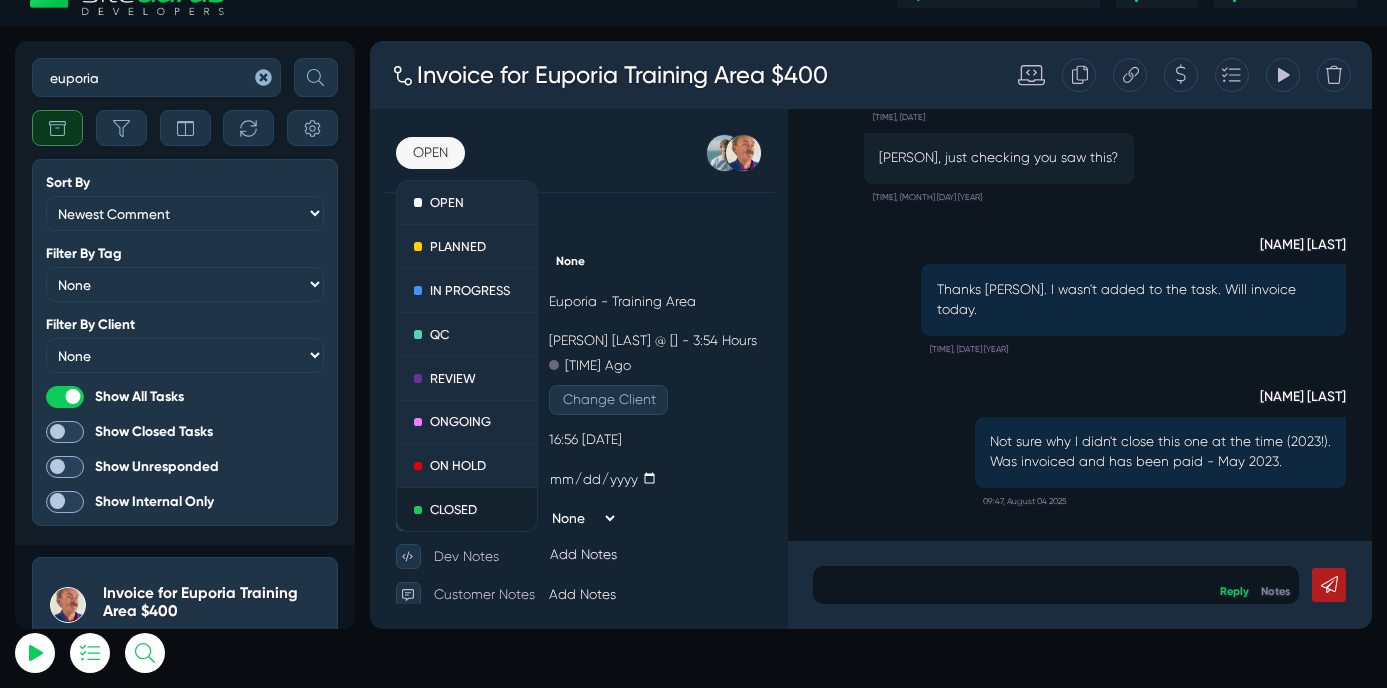 click on "CLOSED" at bounding box center [484, 592] 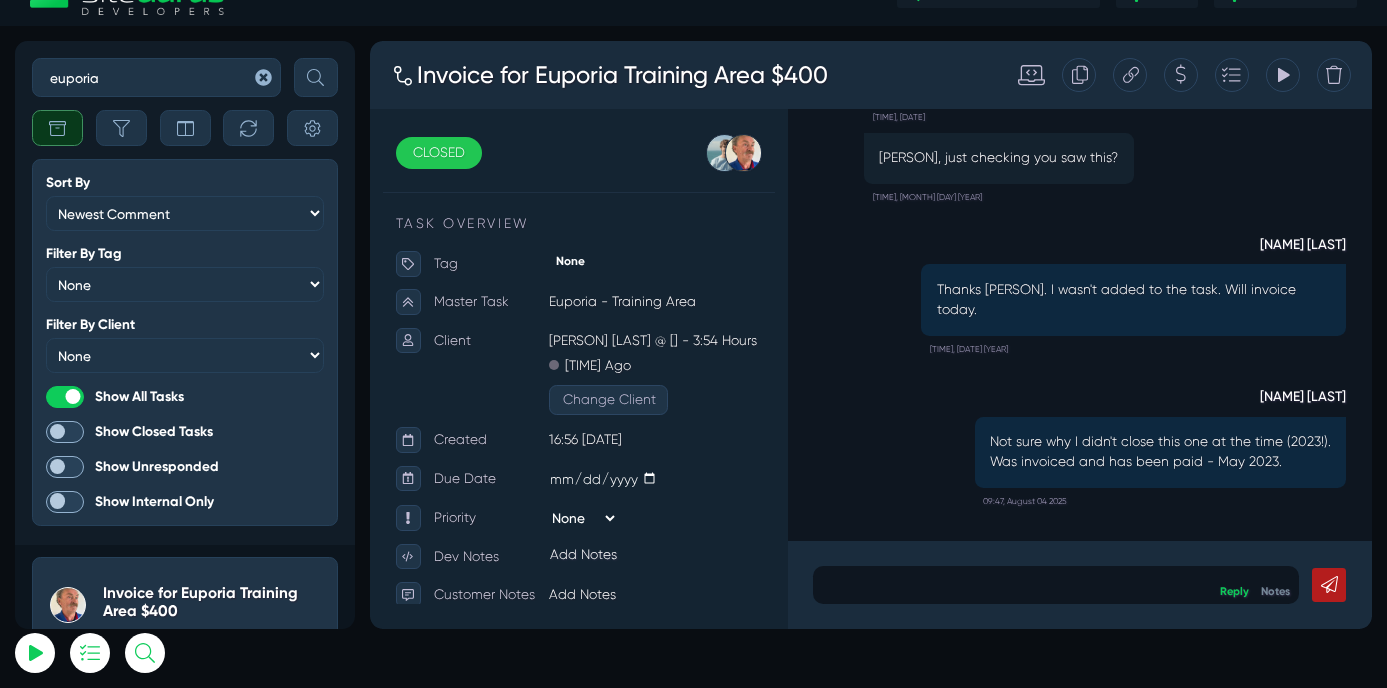 scroll, scrollTop: 0, scrollLeft: 0, axis: both 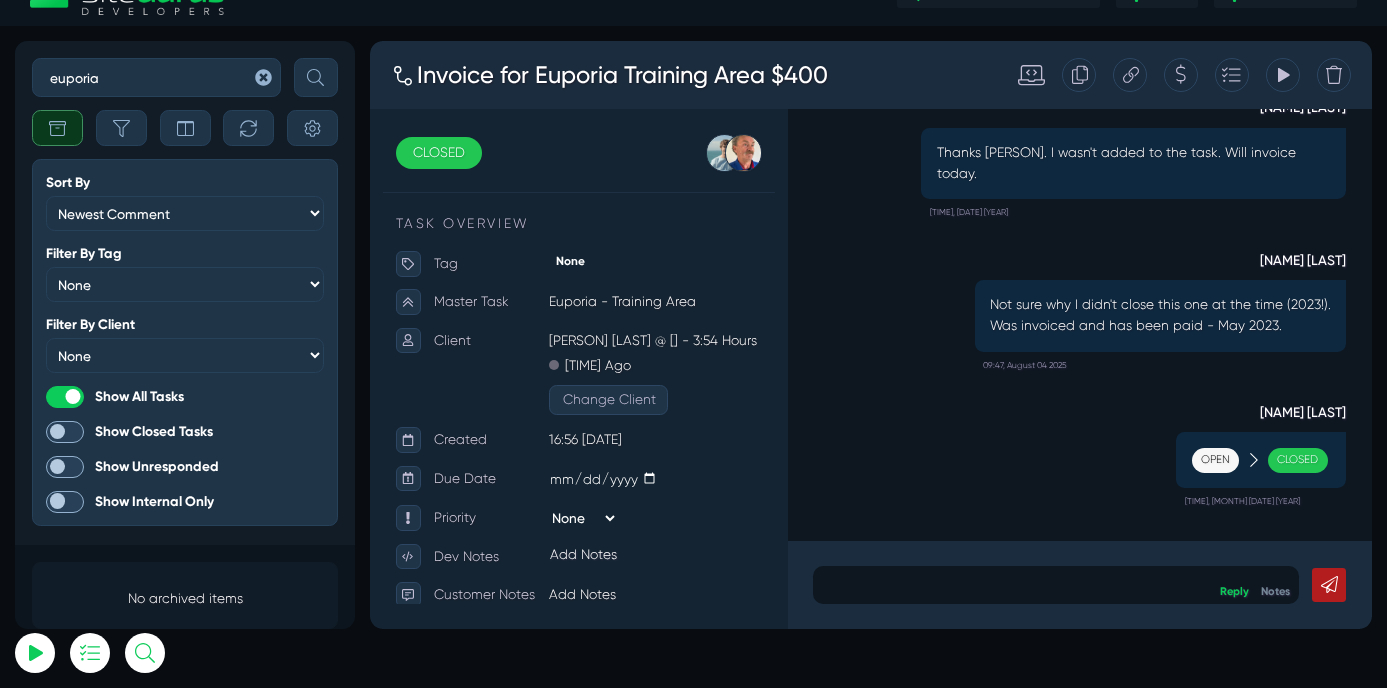 click on "euporia" at bounding box center [156, 77] 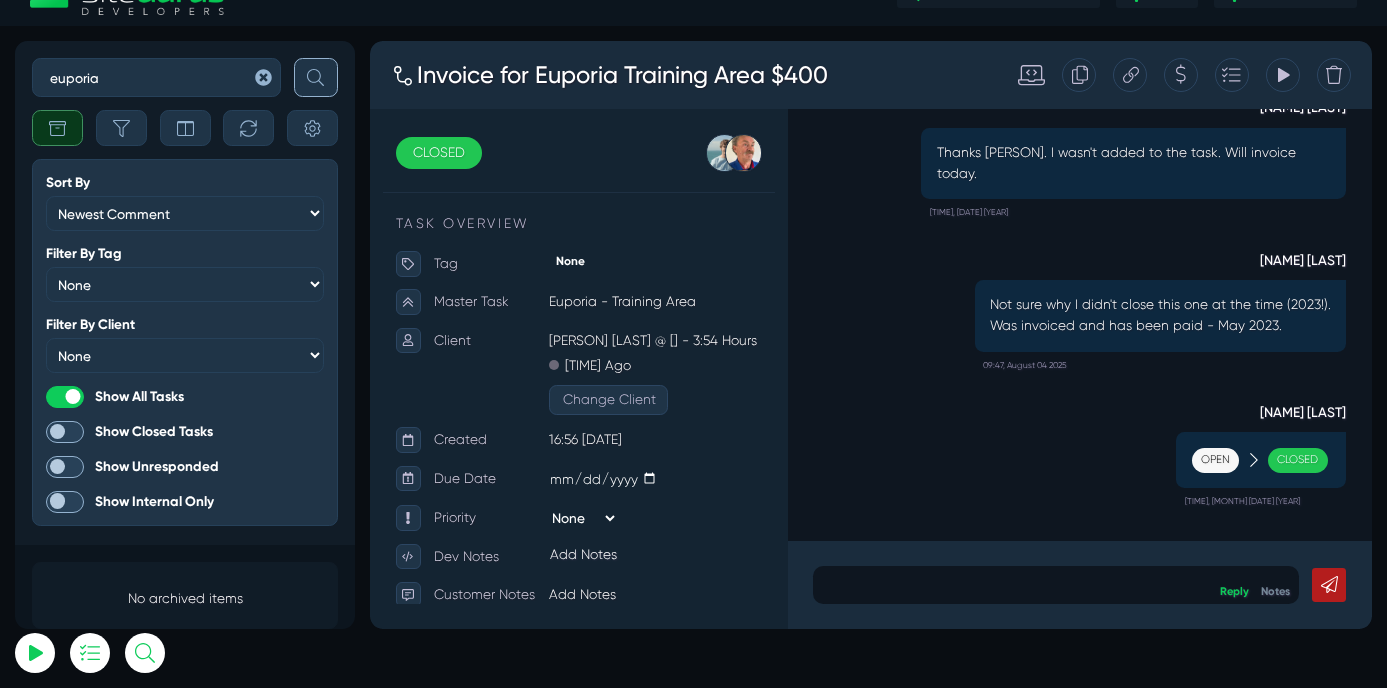 click 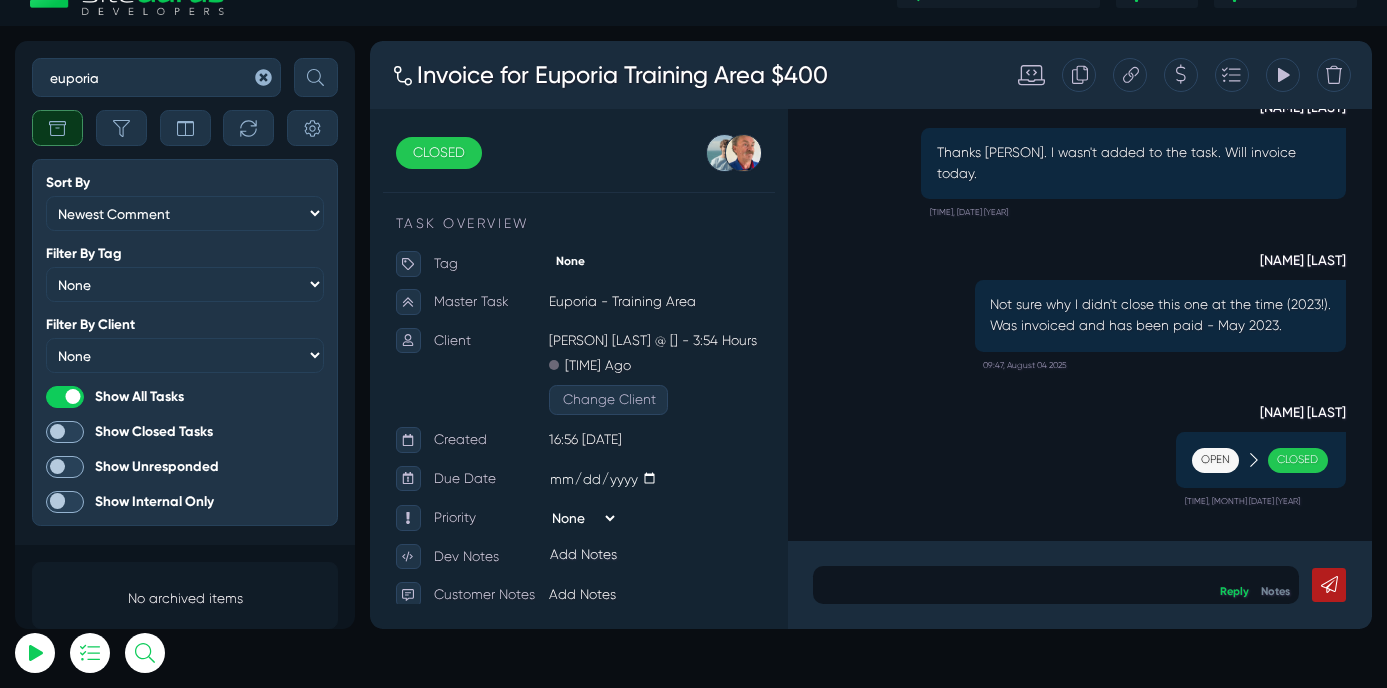 click 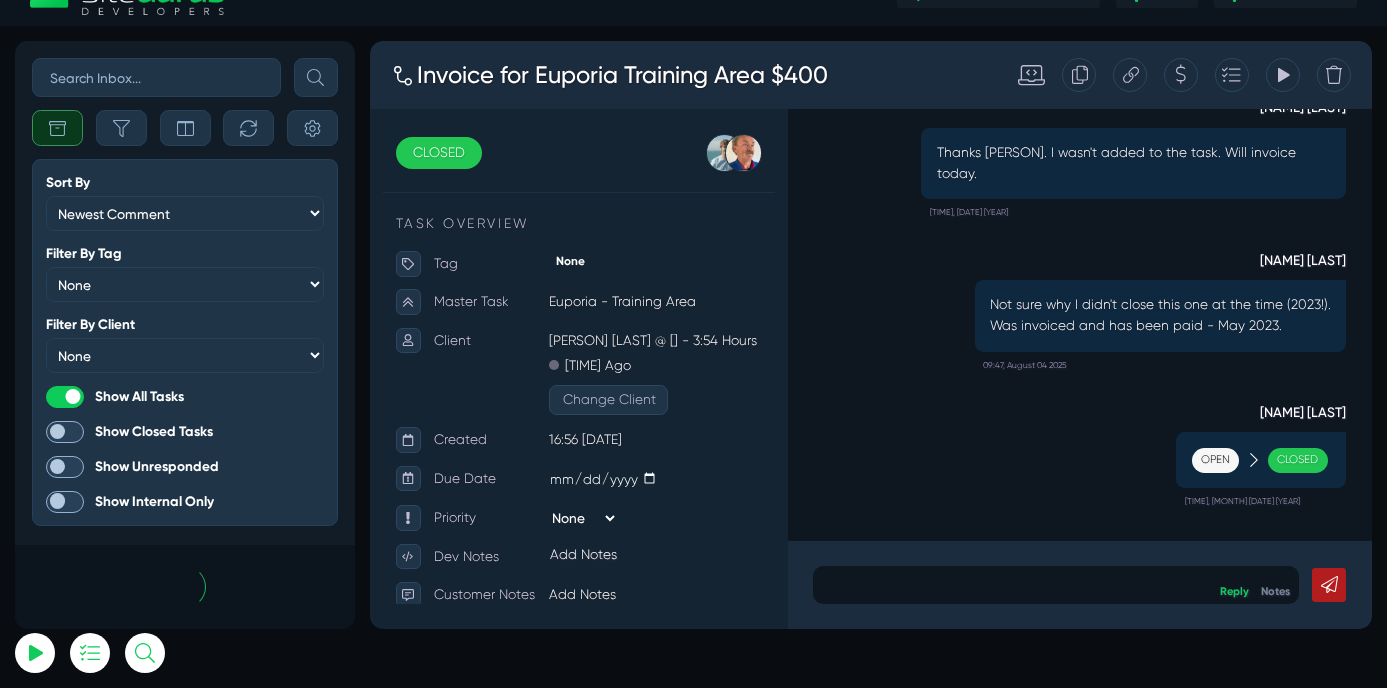 click at bounding box center [185, 587] 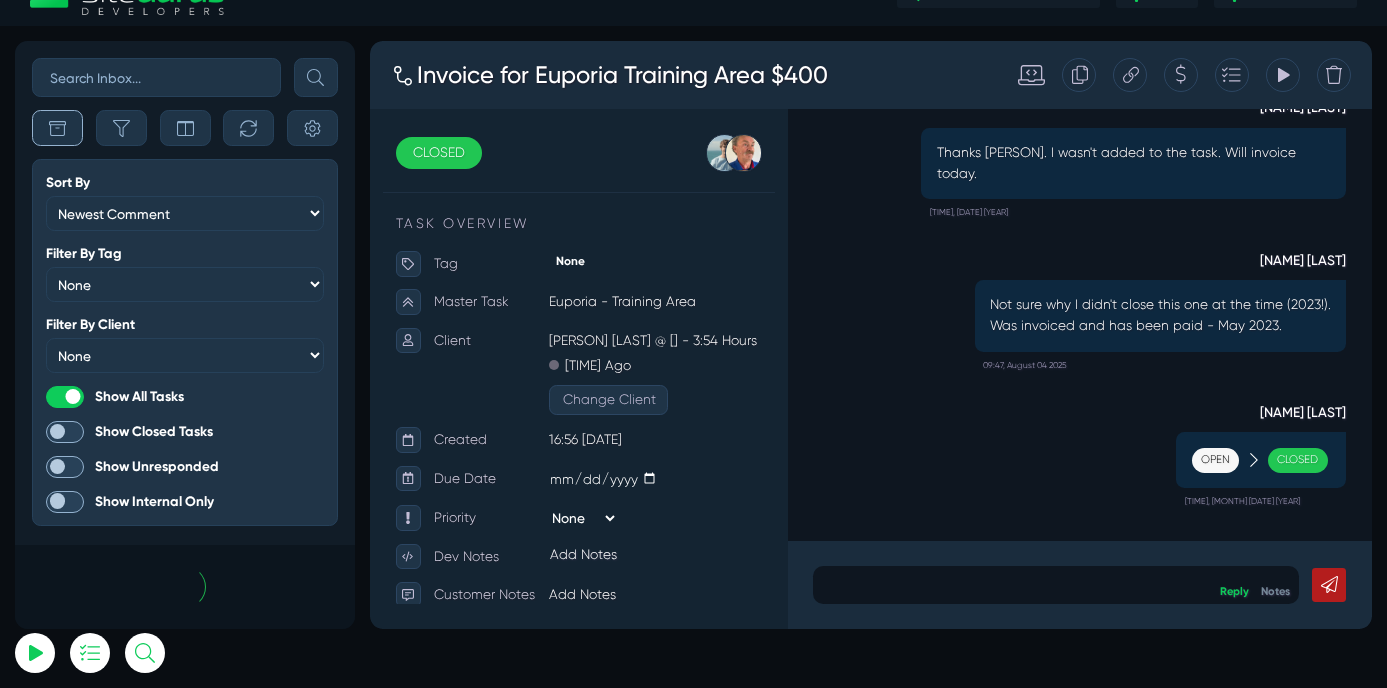 scroll, scrollTop: 0, scrollLeft: 0, axis: both 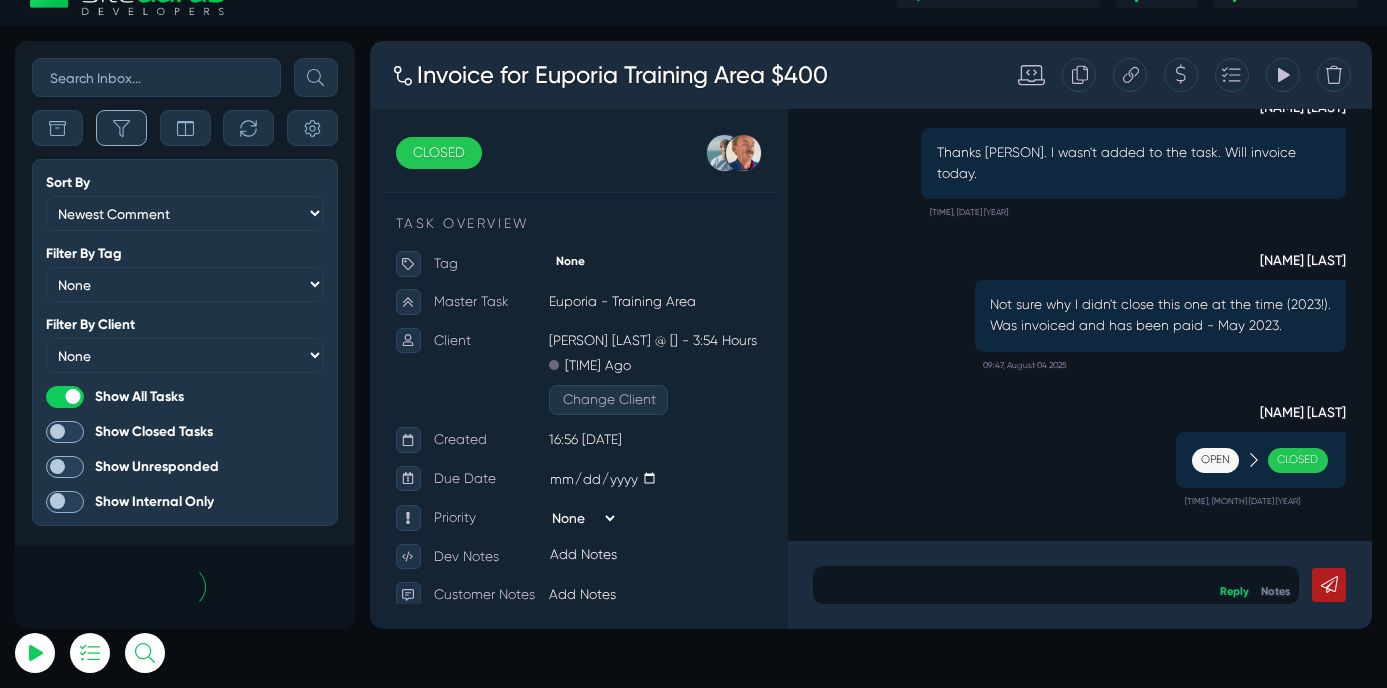 click at bounding box center (121, 128) 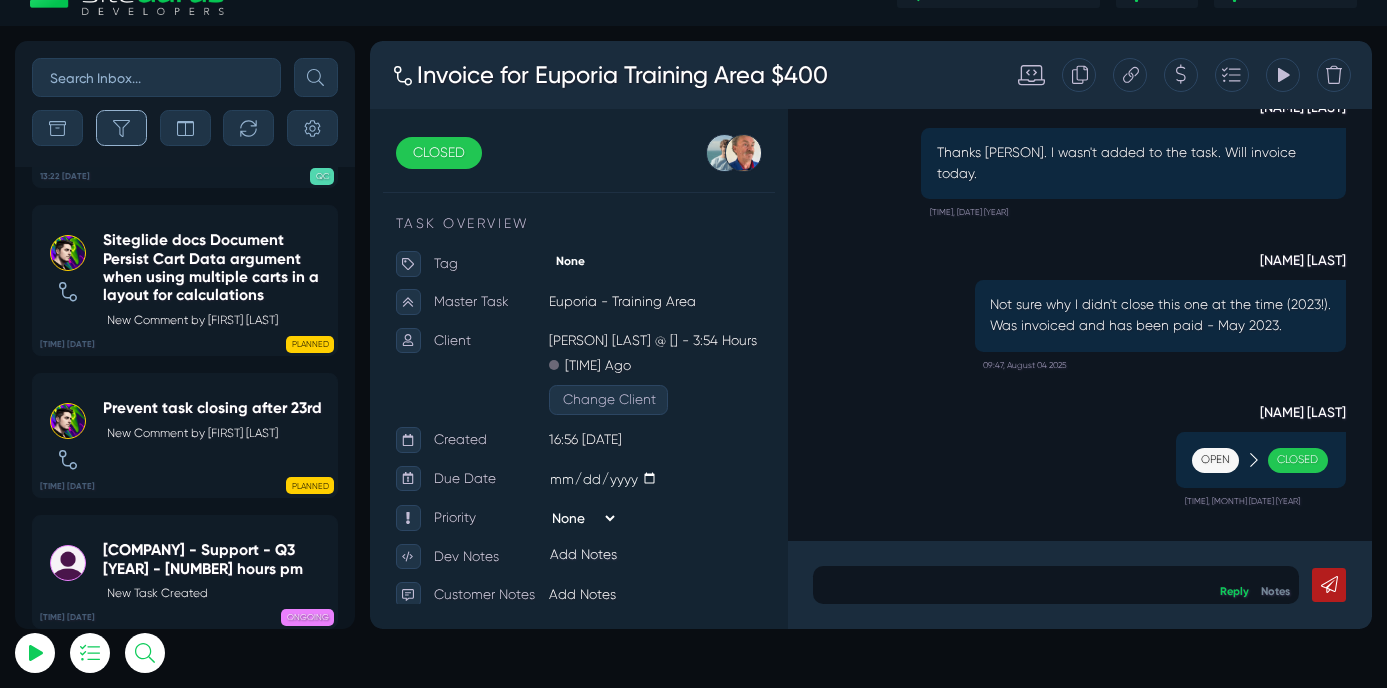 scroll, scrollTop: -80026, scrollLeft: 0, axis: vertical 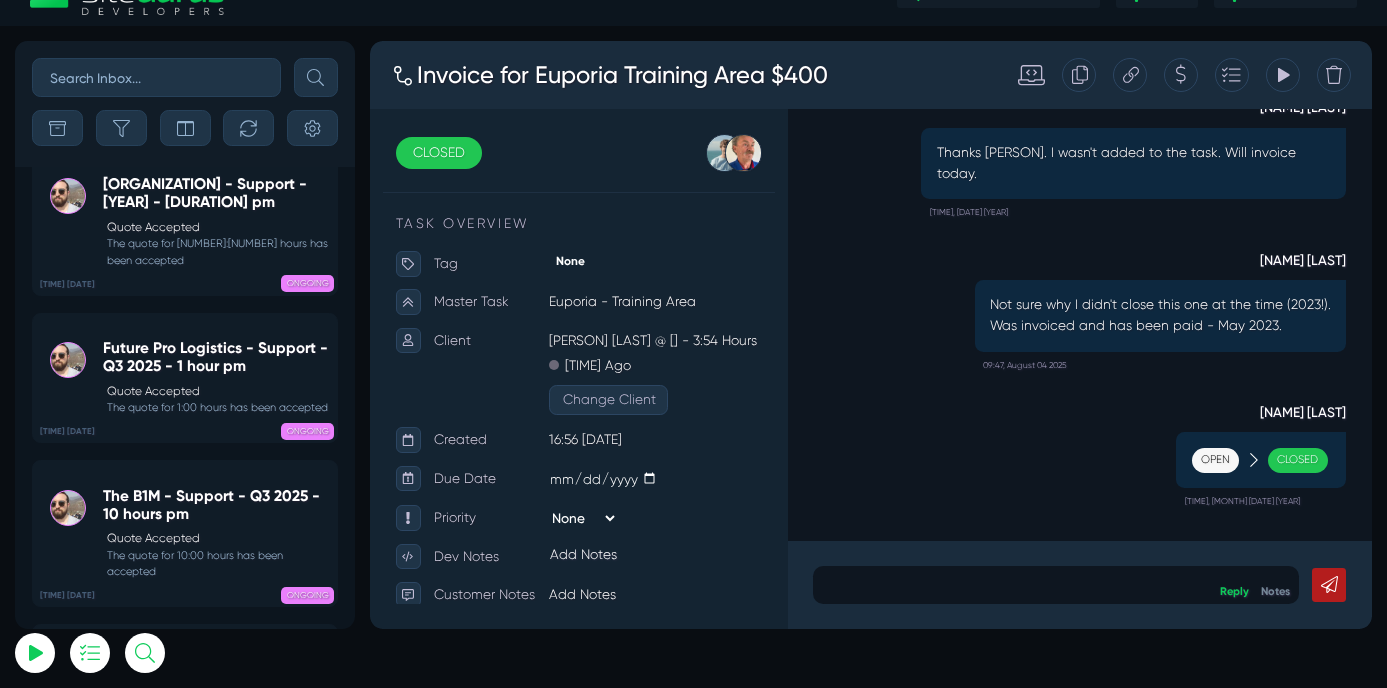 click on "Quote Accepted" at bounding box center [217, 64] 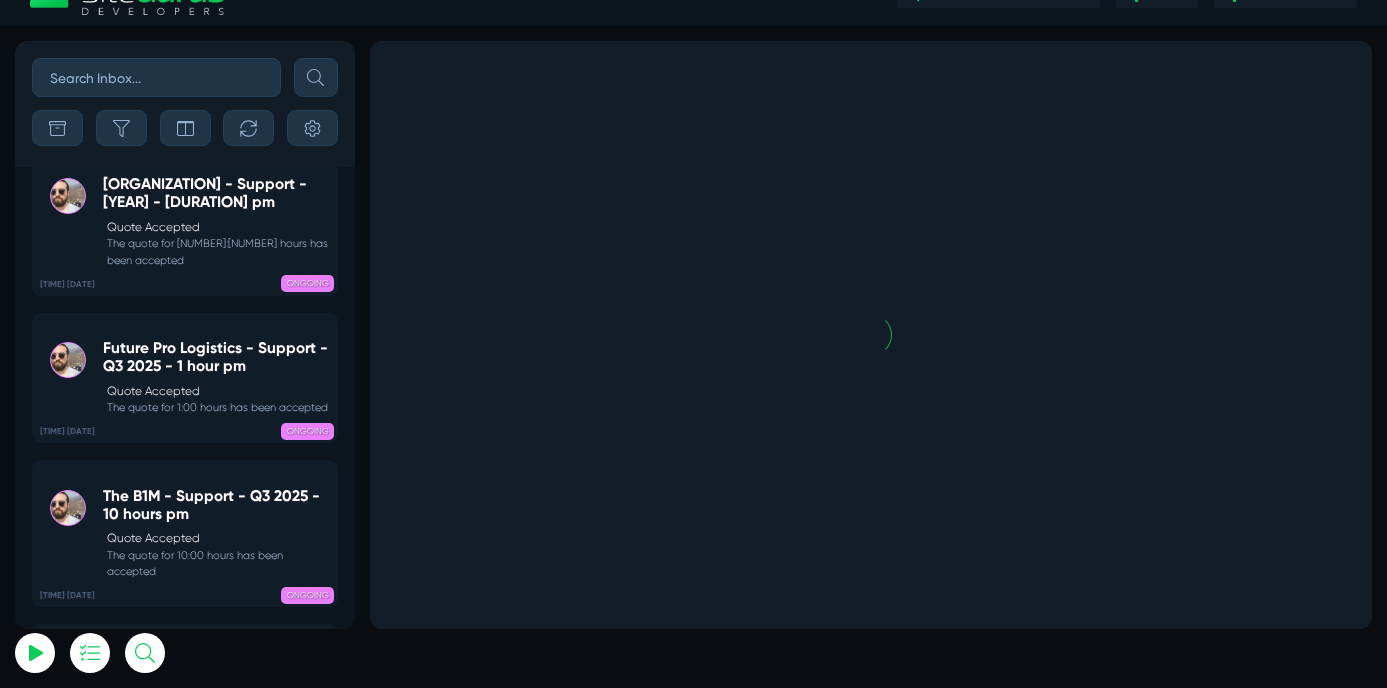 scroll, scrollTop: 0, scrollLeft: 0, axis: both 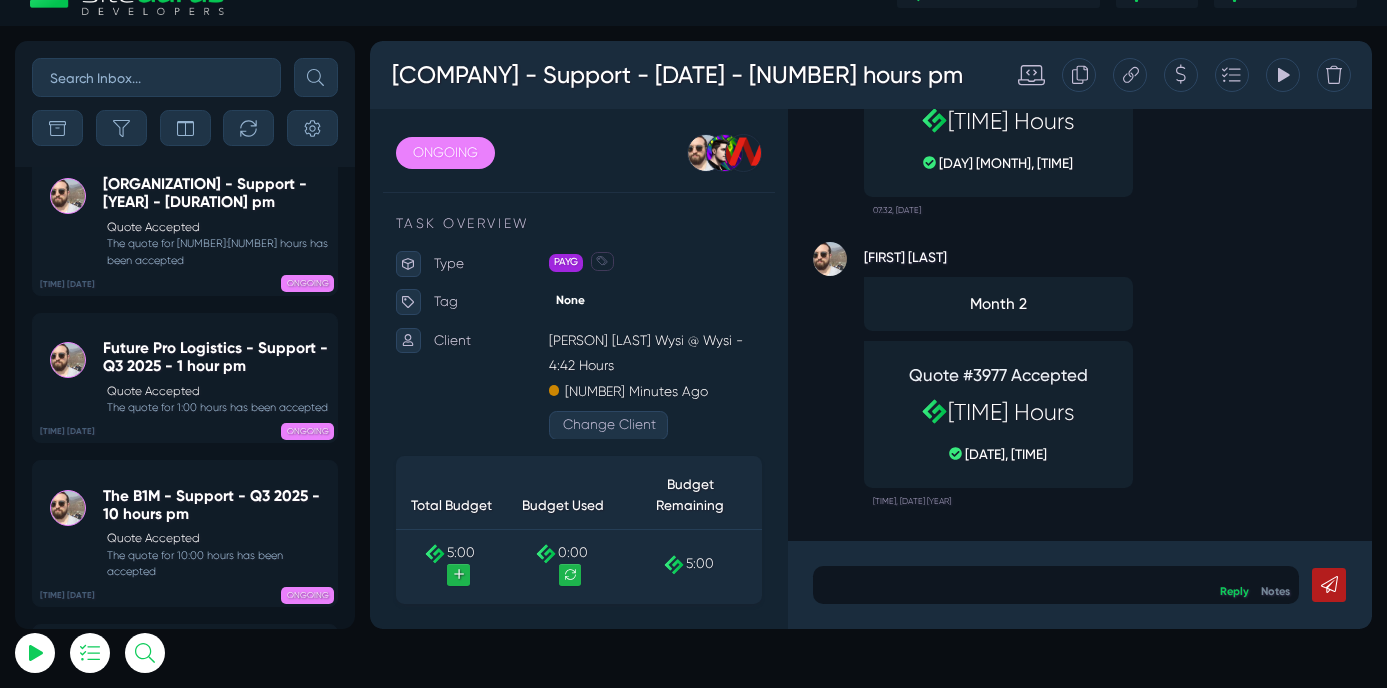 click 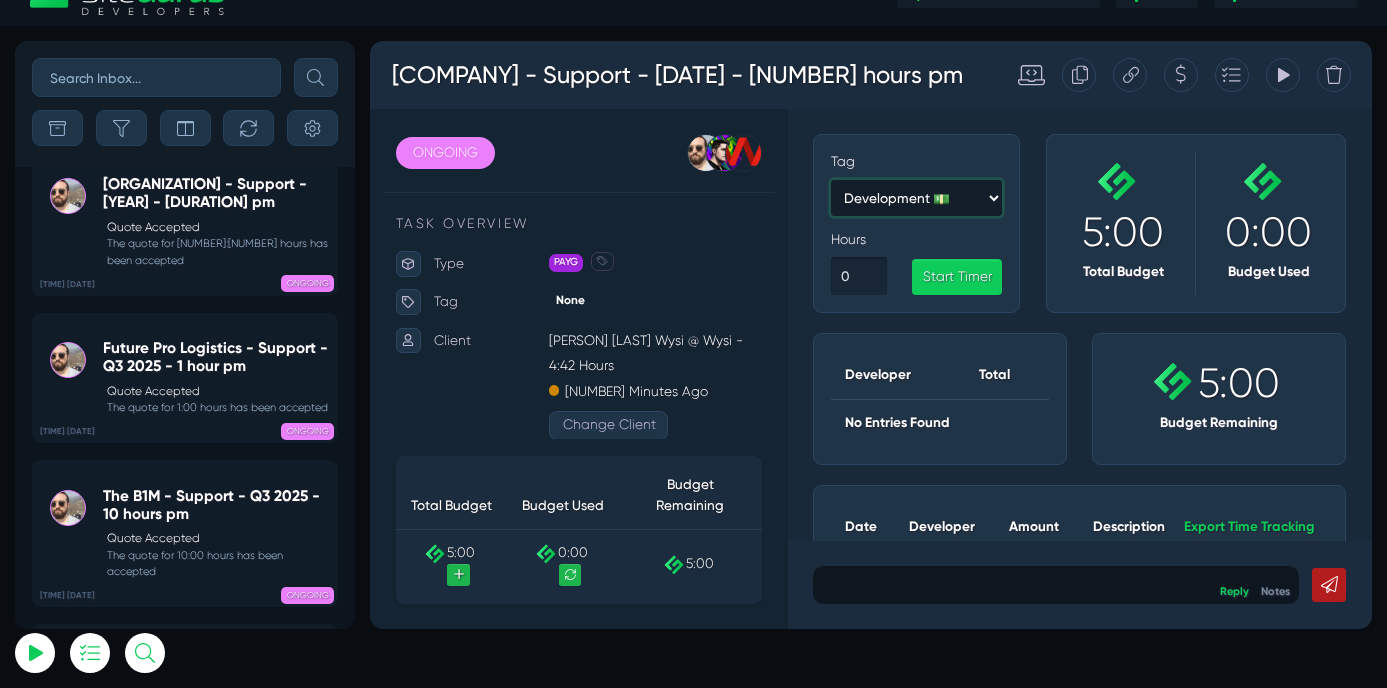 click on "Development 💵 Client Management 💵 Meetings/Calls 💵 Siteglide Support 💵 Internal Communication Sales Siteglide Internal Assistance - [PERSON] Assistance - [PERSON] Assistance - [PERSON] Assistance - [PERSON] Other" at bounding box center (1013, 225) 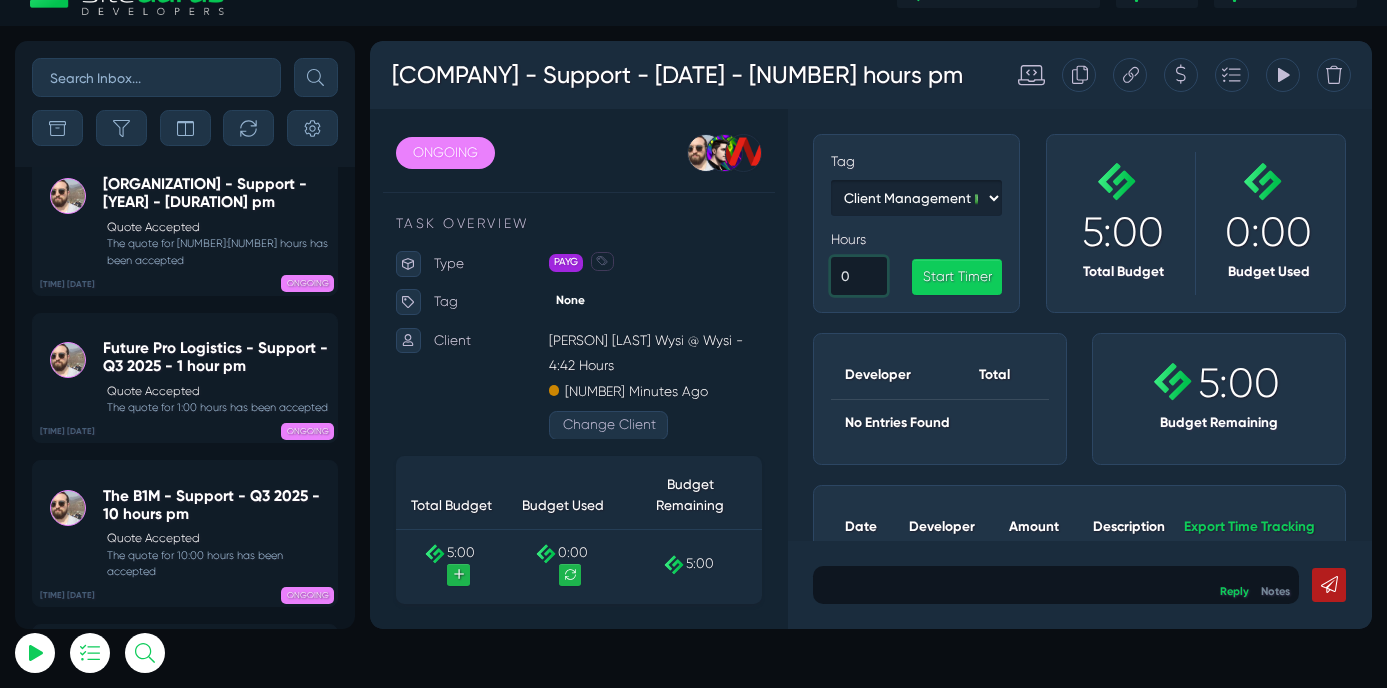 click at bounding box center (945, 317) 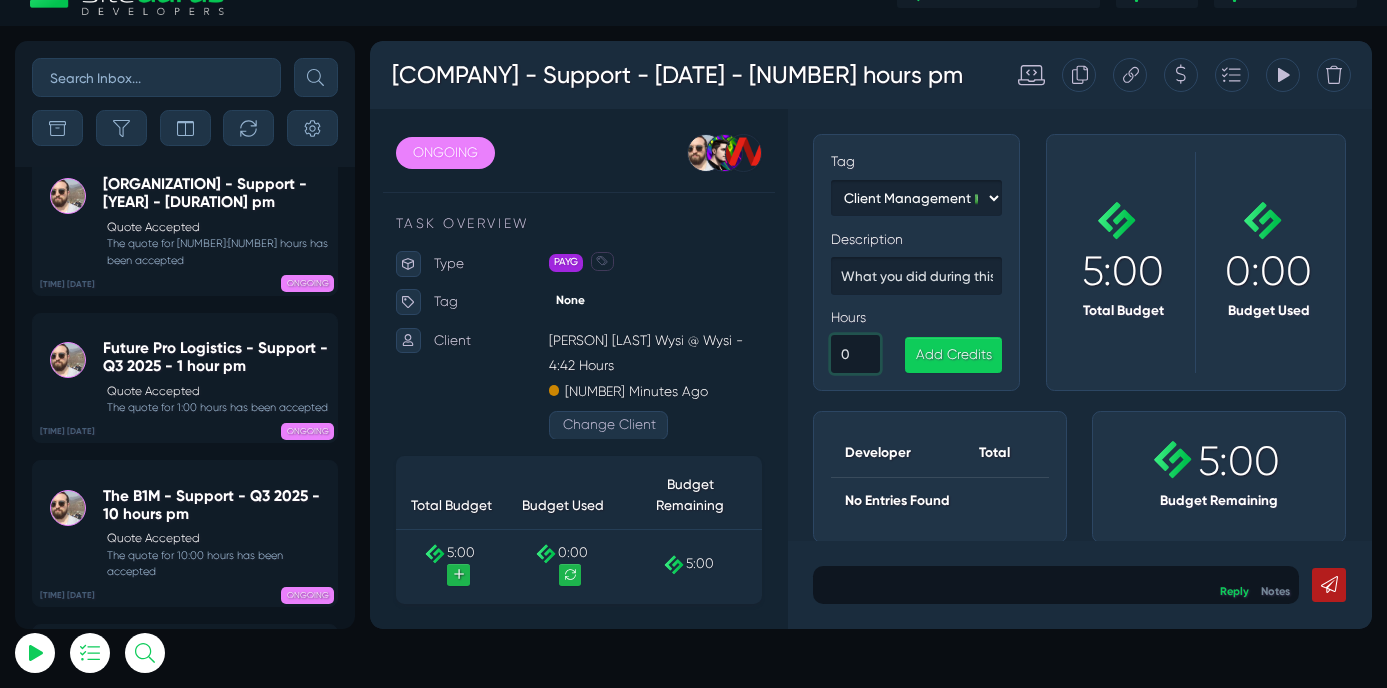 type on "[NUMBER].[NUMBER]" 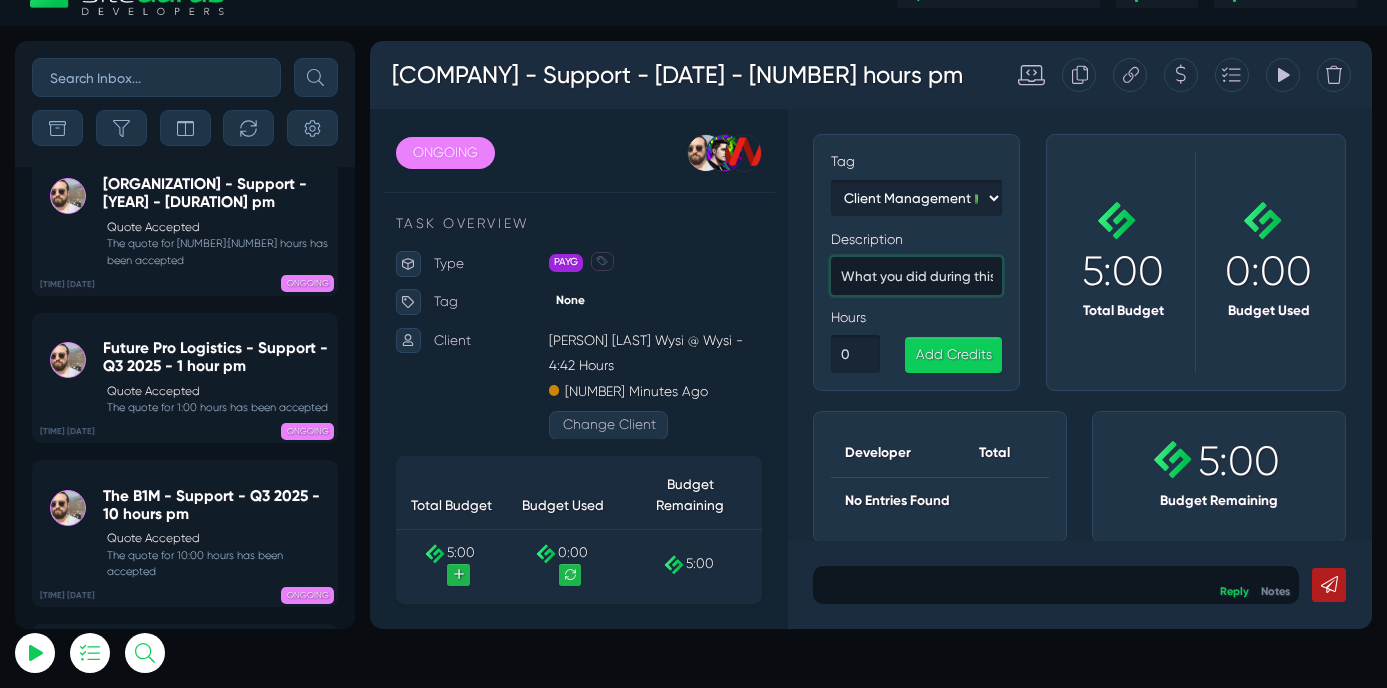 click at bounding box center (1013, 317) 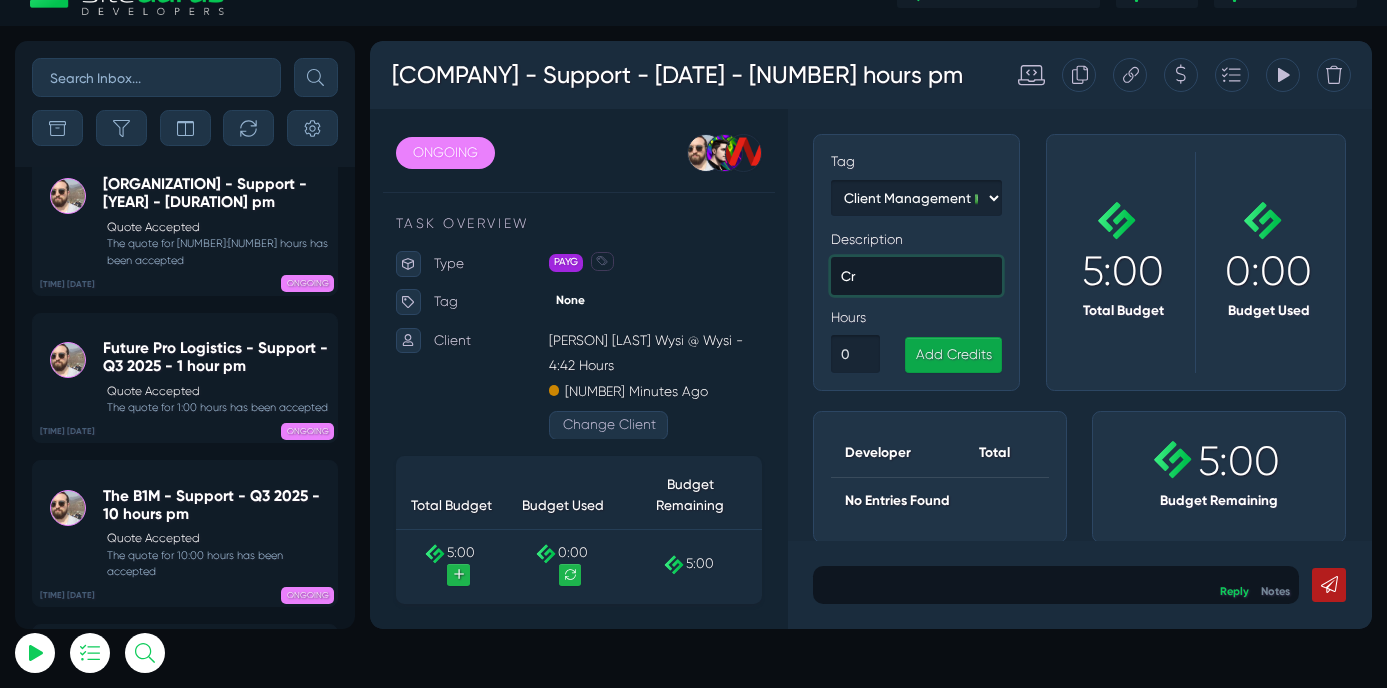 type on "C" 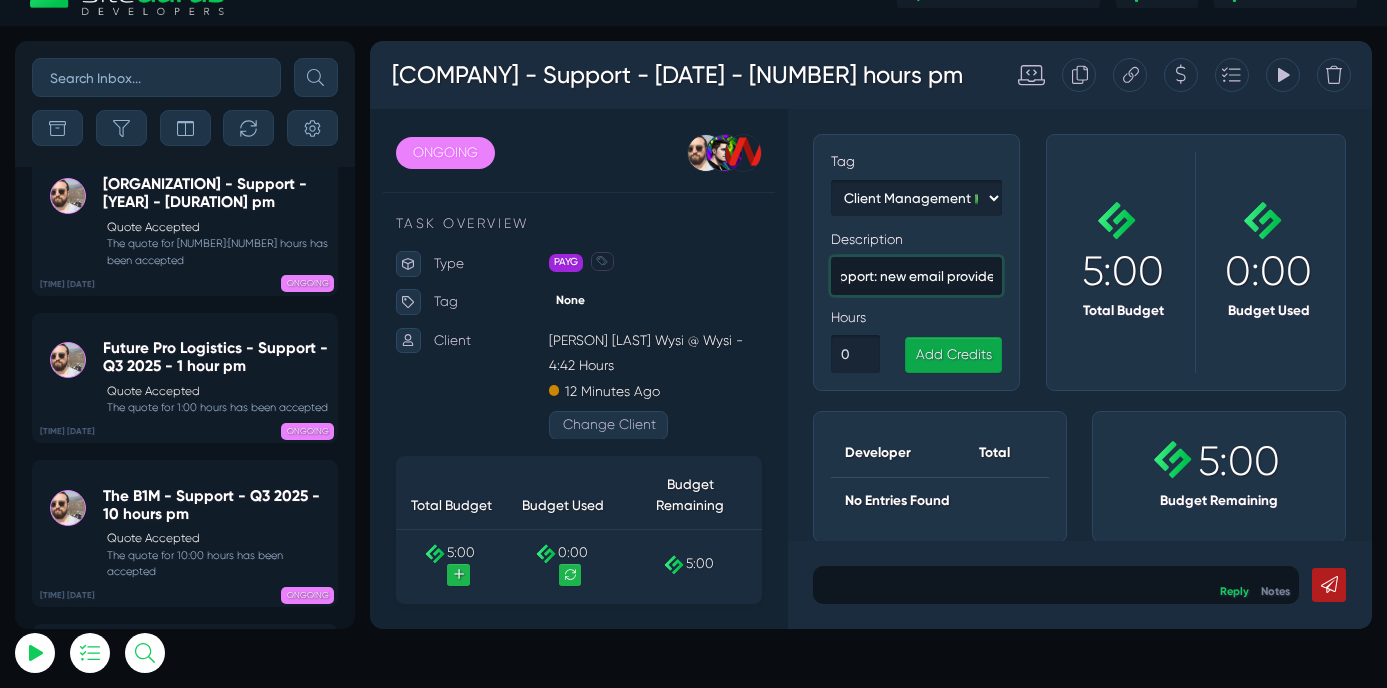 scroll, scrollTop: 0, scrollLeft: 25, axis: horizontal 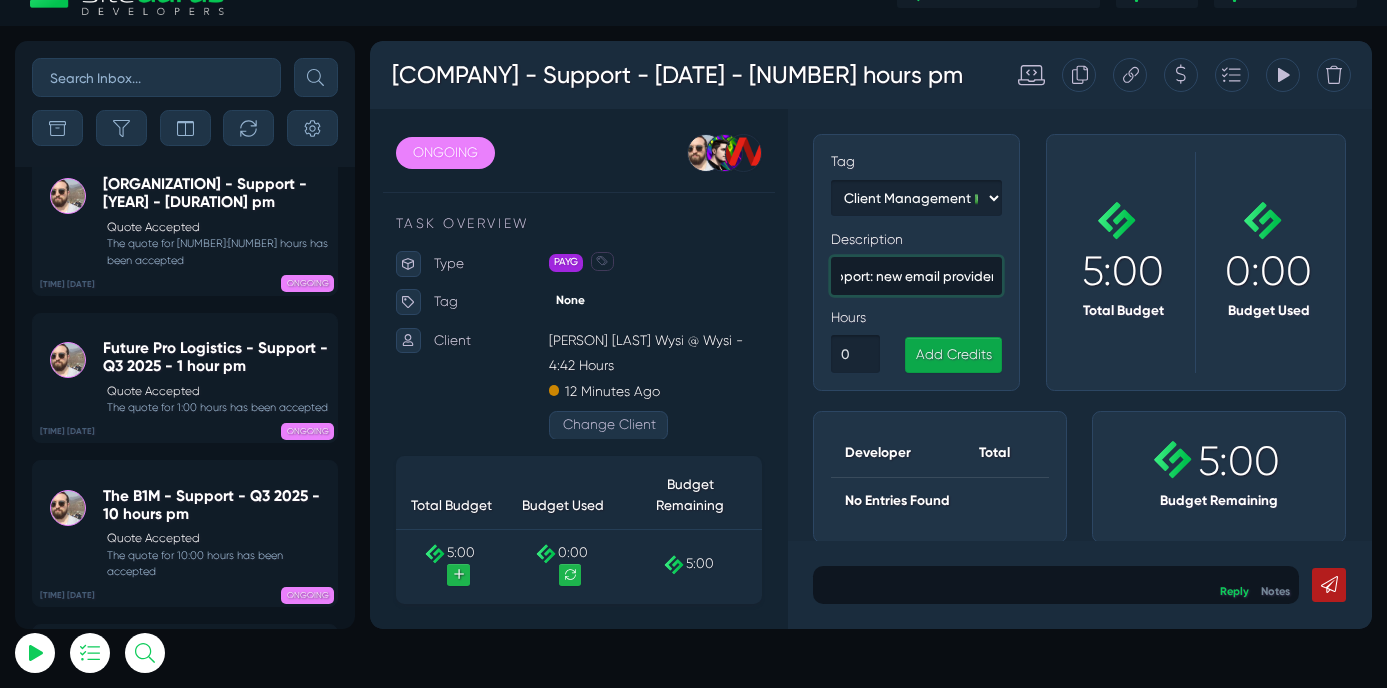 type on "Support: new email provider" 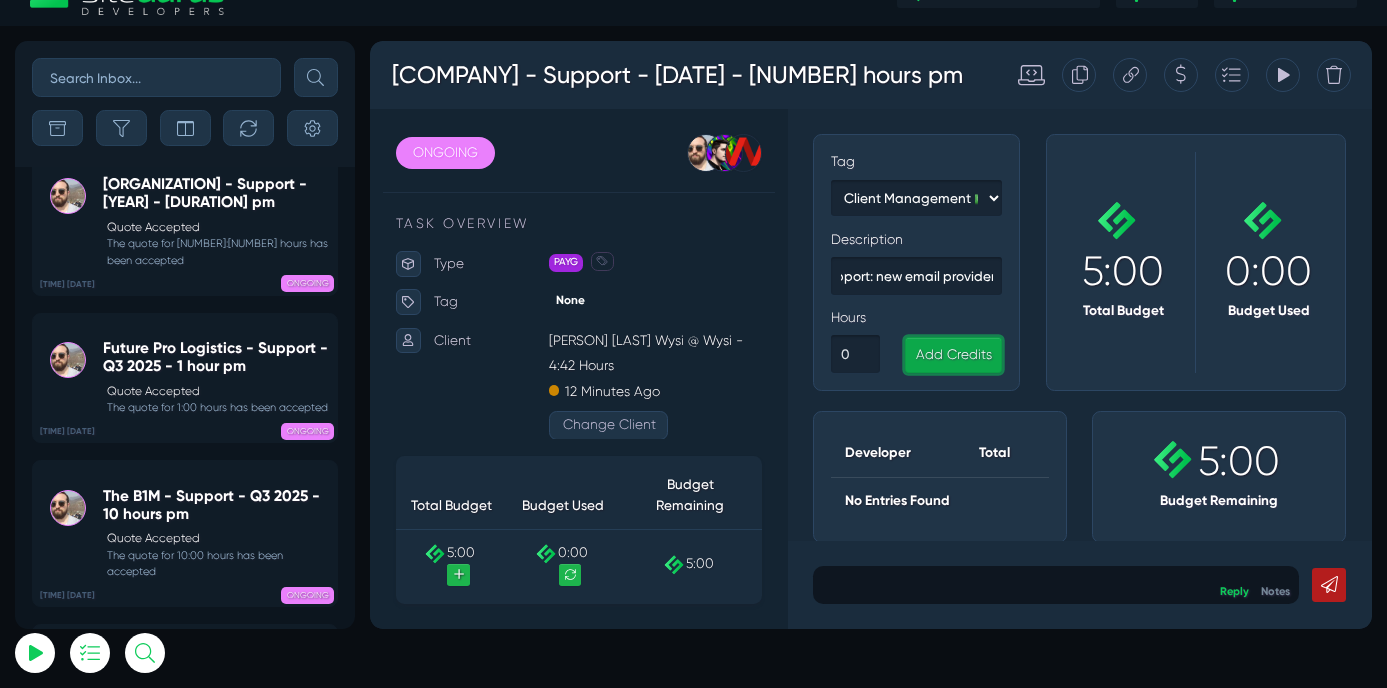 scroll, scrollTop: 0, scrollLeft: 0, axis: both 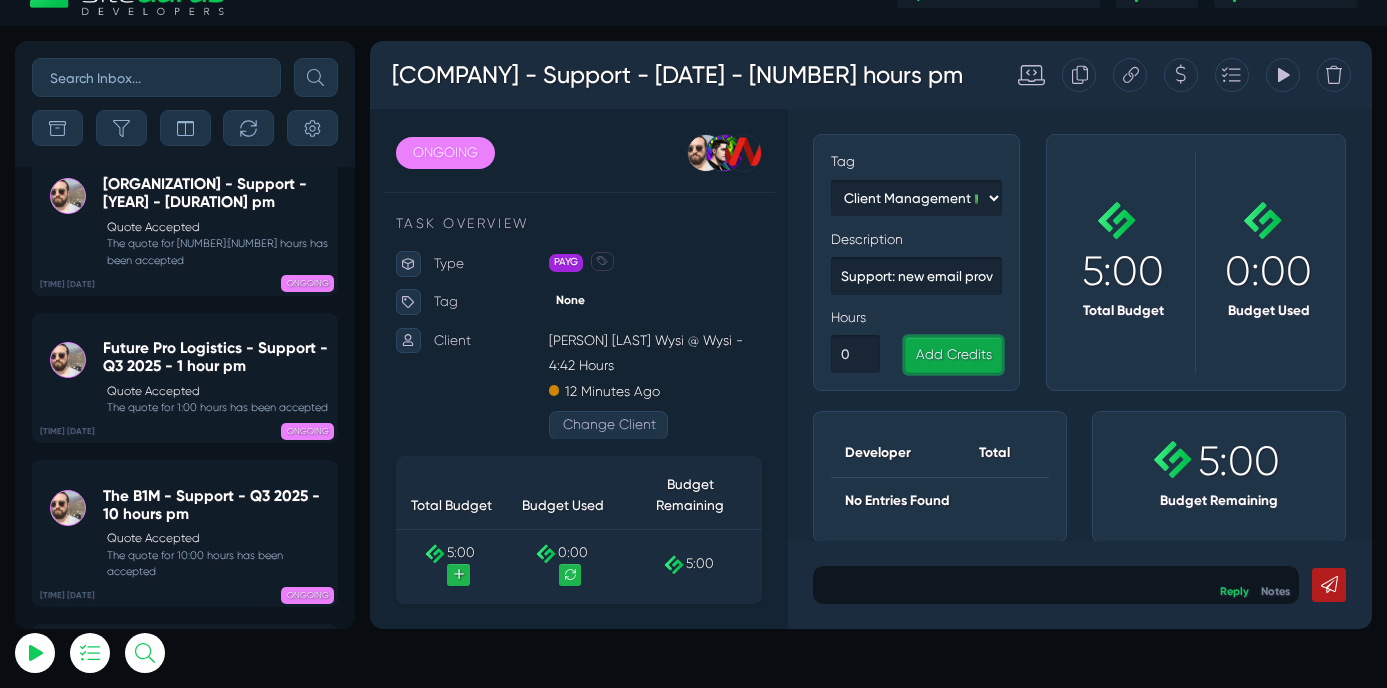 click on "Add Credits" at bounding box center (1057, 411) 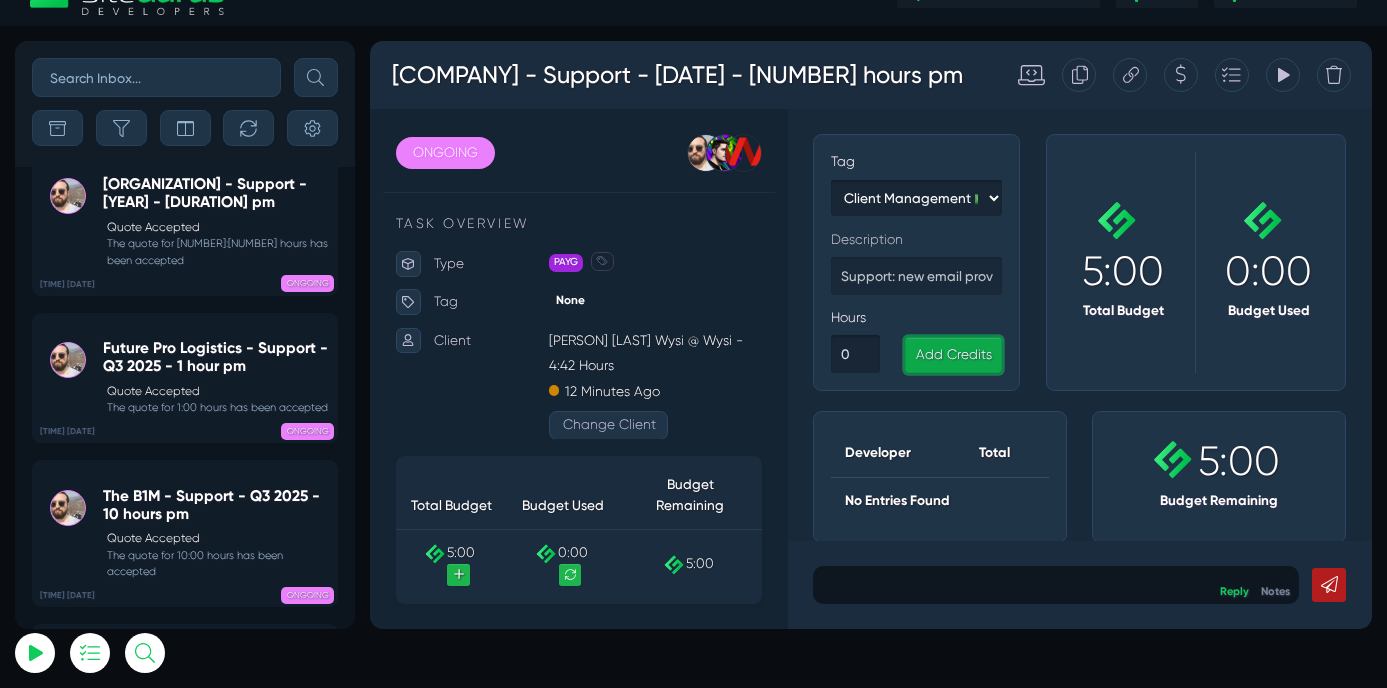 select on "1" 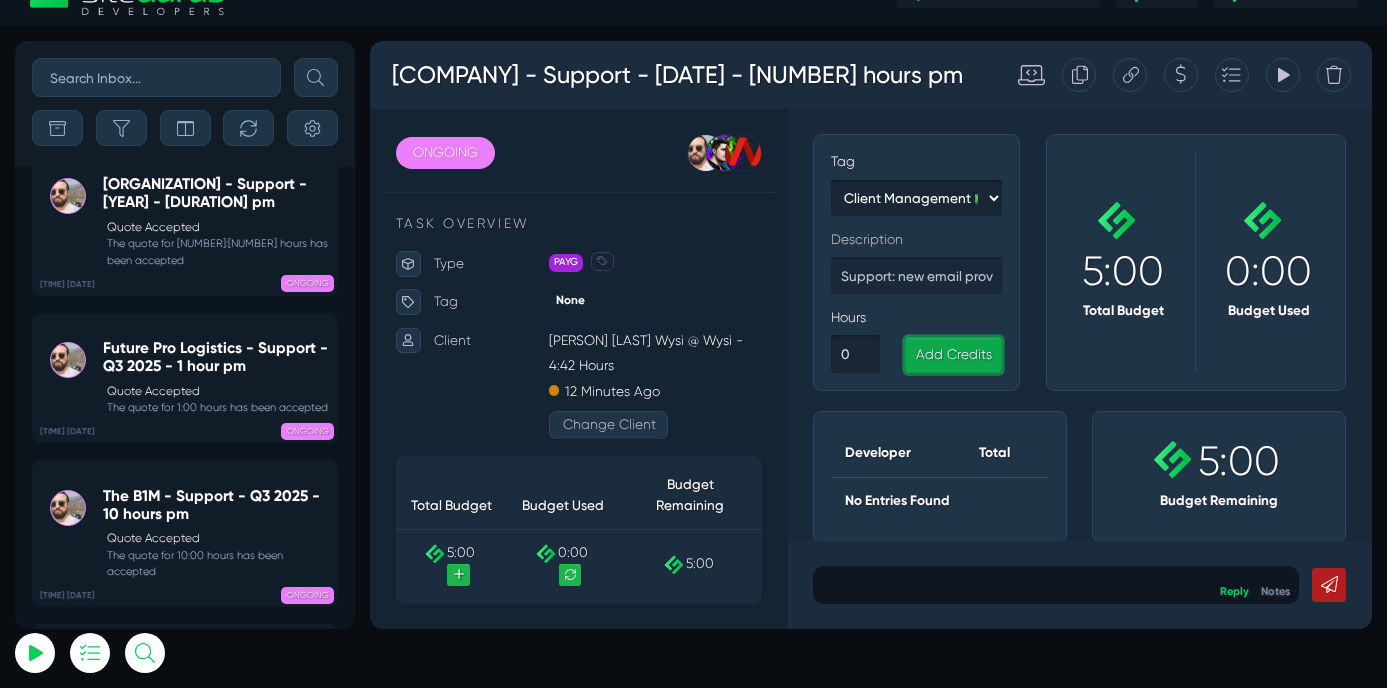 type 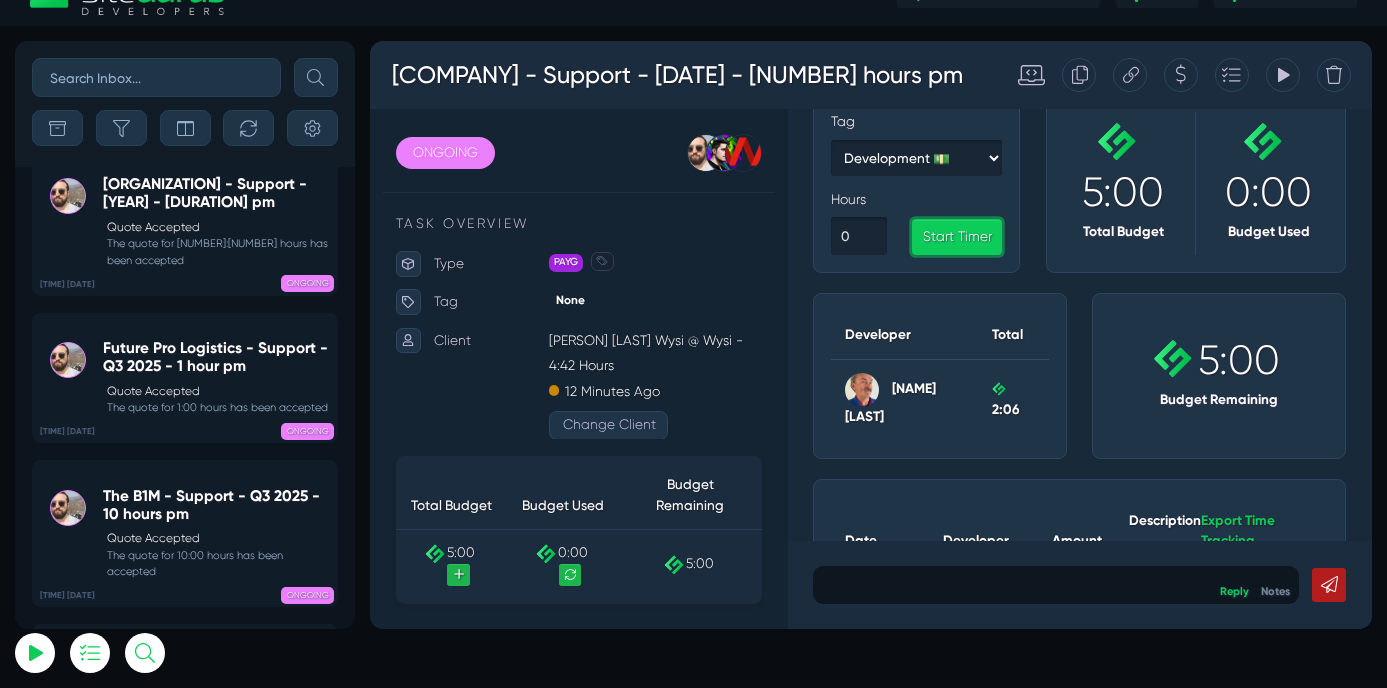 scroll, scrollTop: 51, scrollLeft: 0, axis: vertical 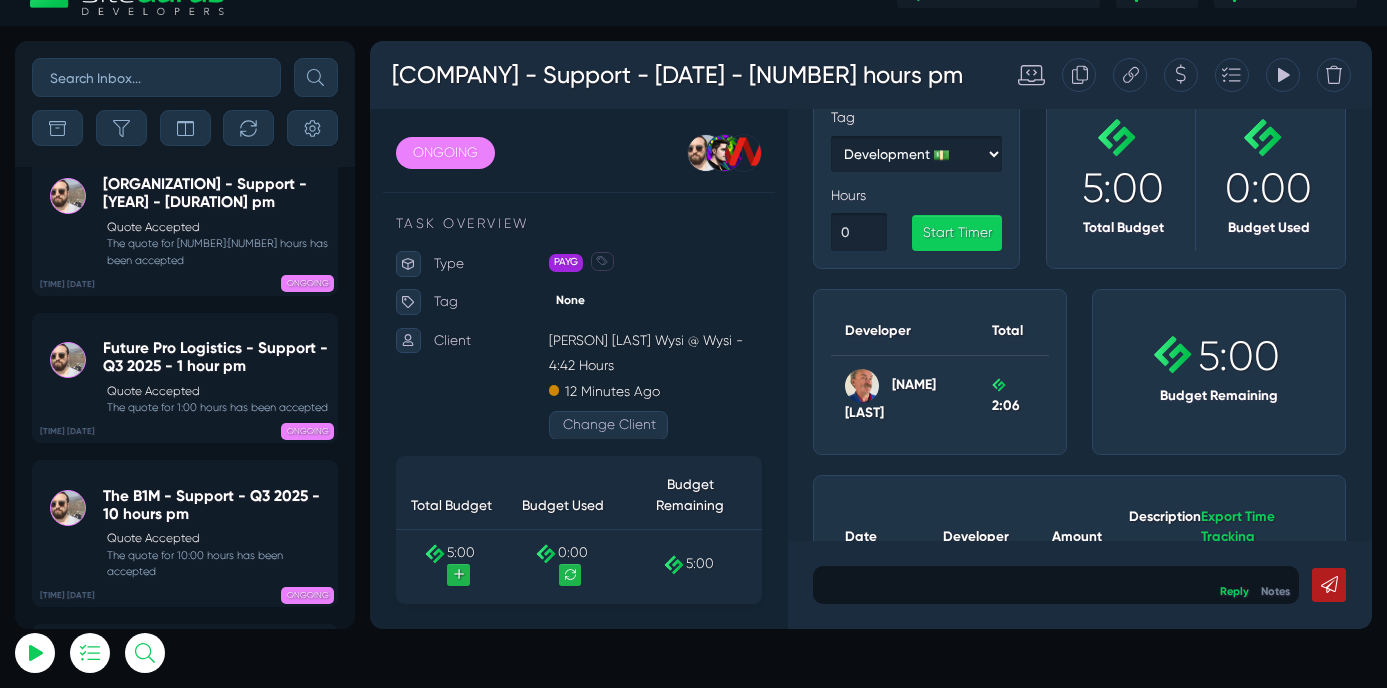 click 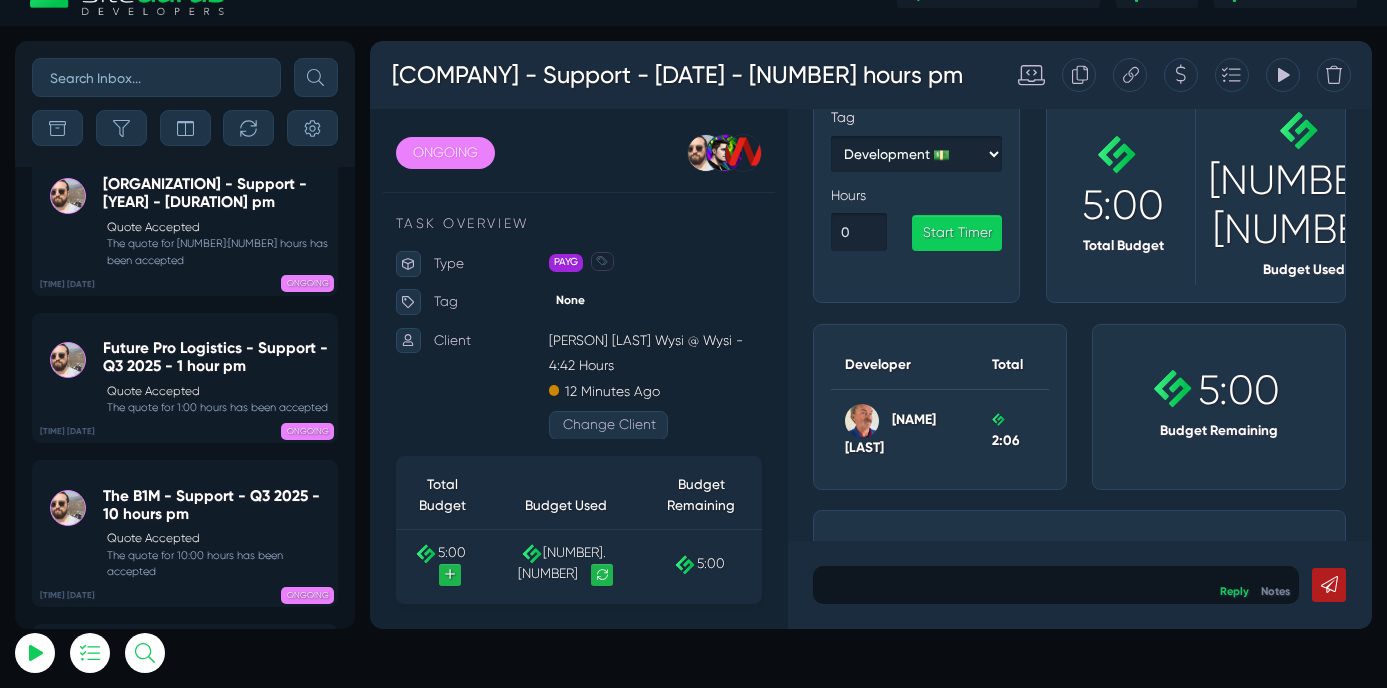 scroll, scrollTop: 0, scrollLeft: 0, axis: both 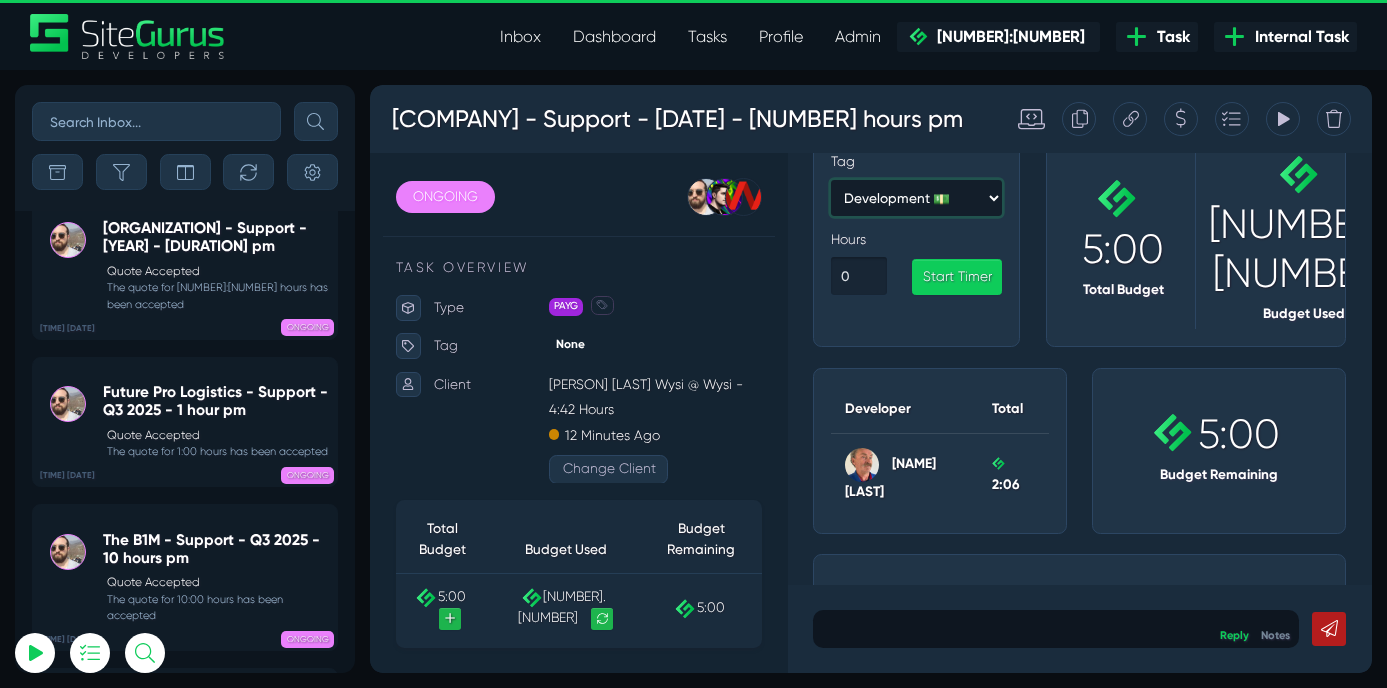 click on "Development 💵 Client Management 💵 Meetings/Calls 💵 Siteglide Support 💵 Internal Communication Sales Siteglide Internal Assistance - [PERSON] Assistance - [PERSON] Assistance - [PERSON] Assistance - [PERSON] Other" at bounding box center [1013, 217] 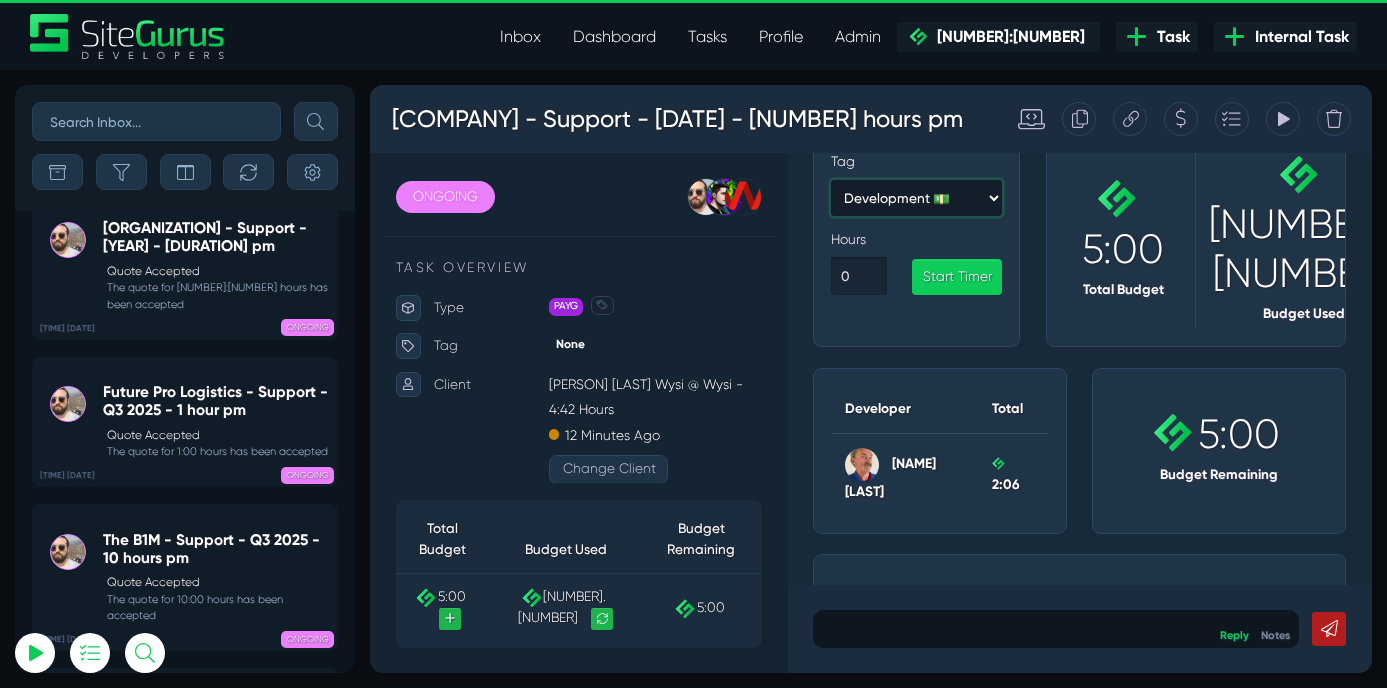 select on "2" 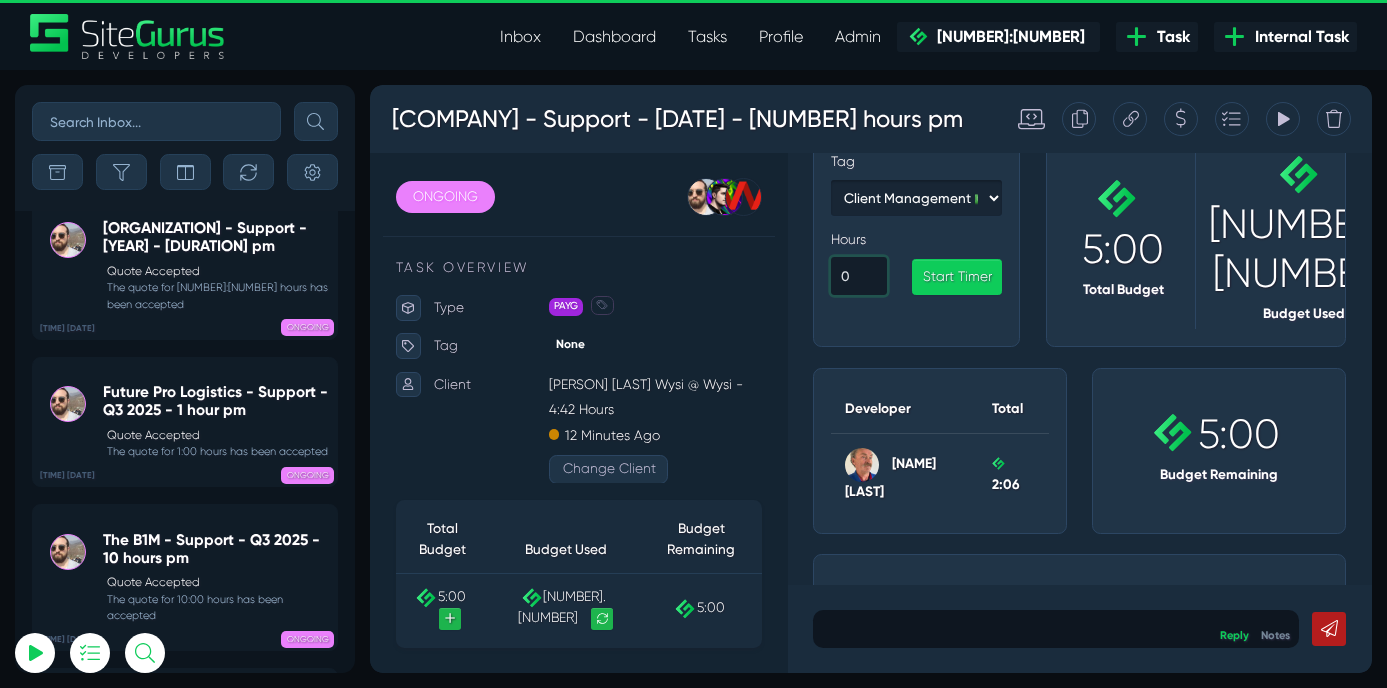 drag, startPoint x: 939, startPoint y: 307, endPoint x: 875, endPoint y: 304, distance: 64.070274 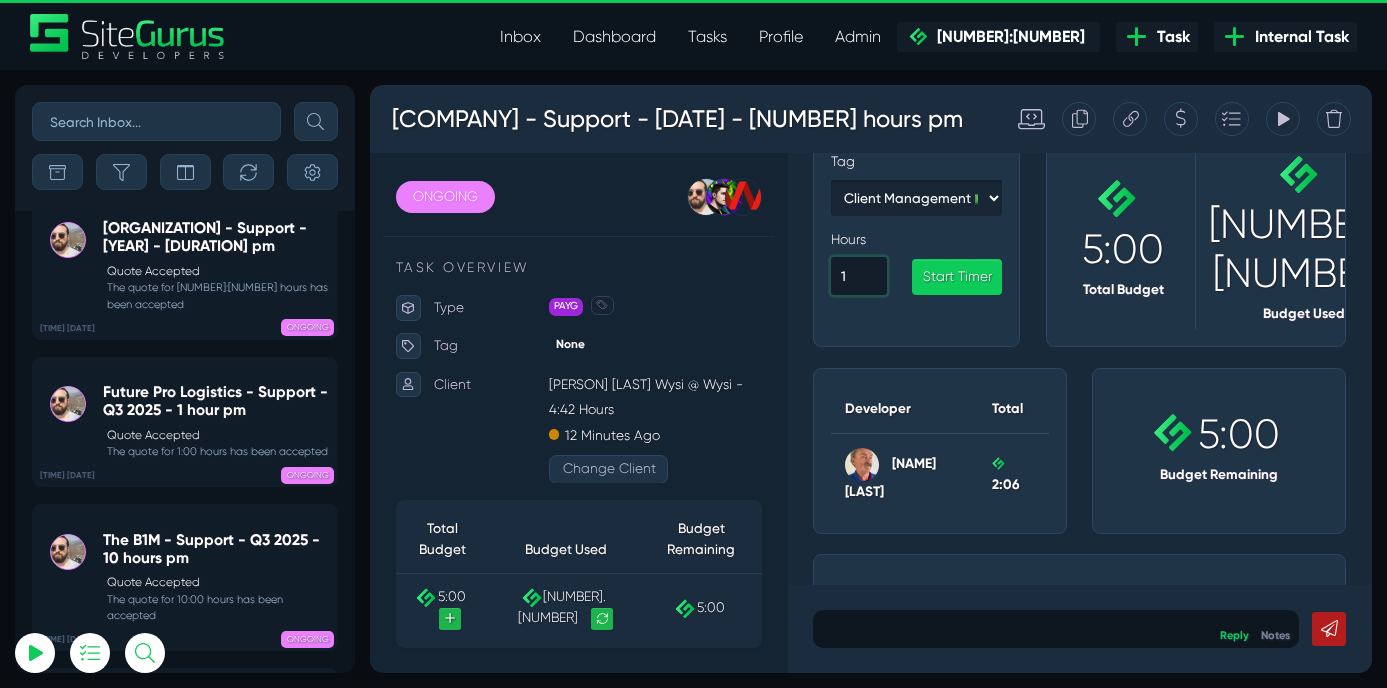 scroll, scrollTop: 61, scrollLeft: 0, axis: vertical 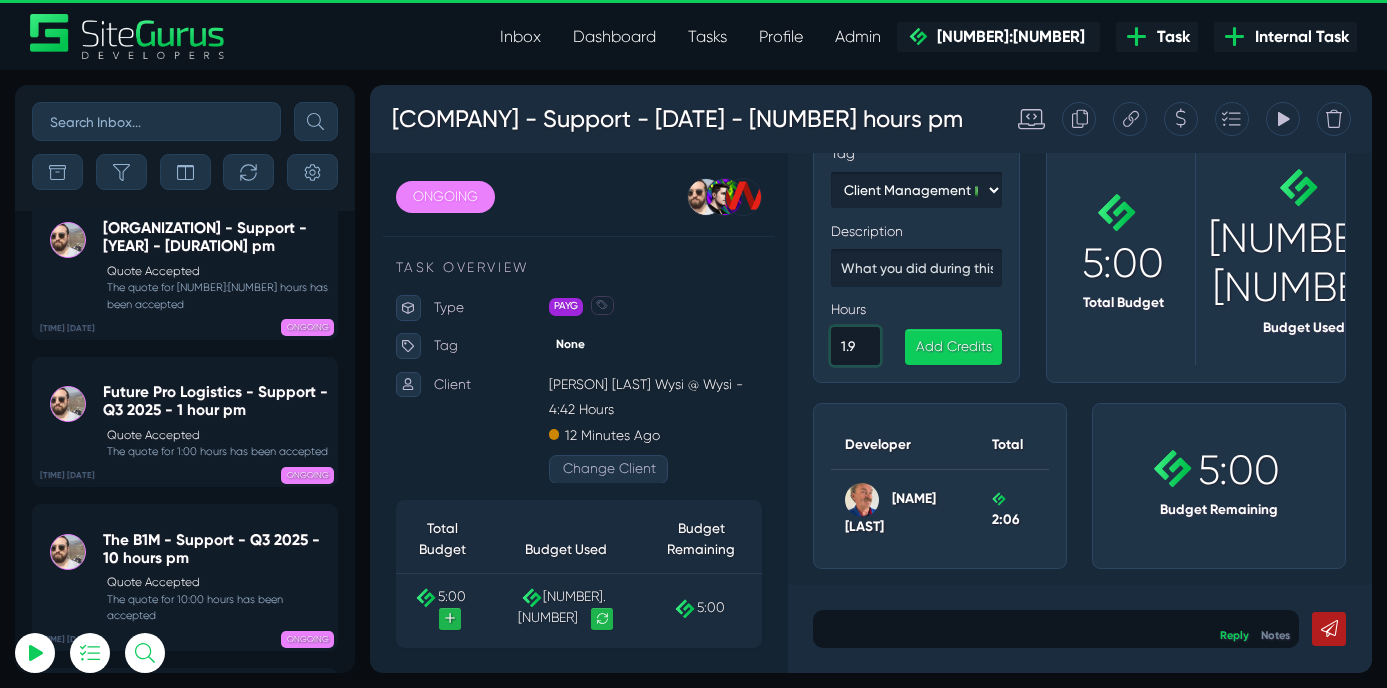 type on "1.9" 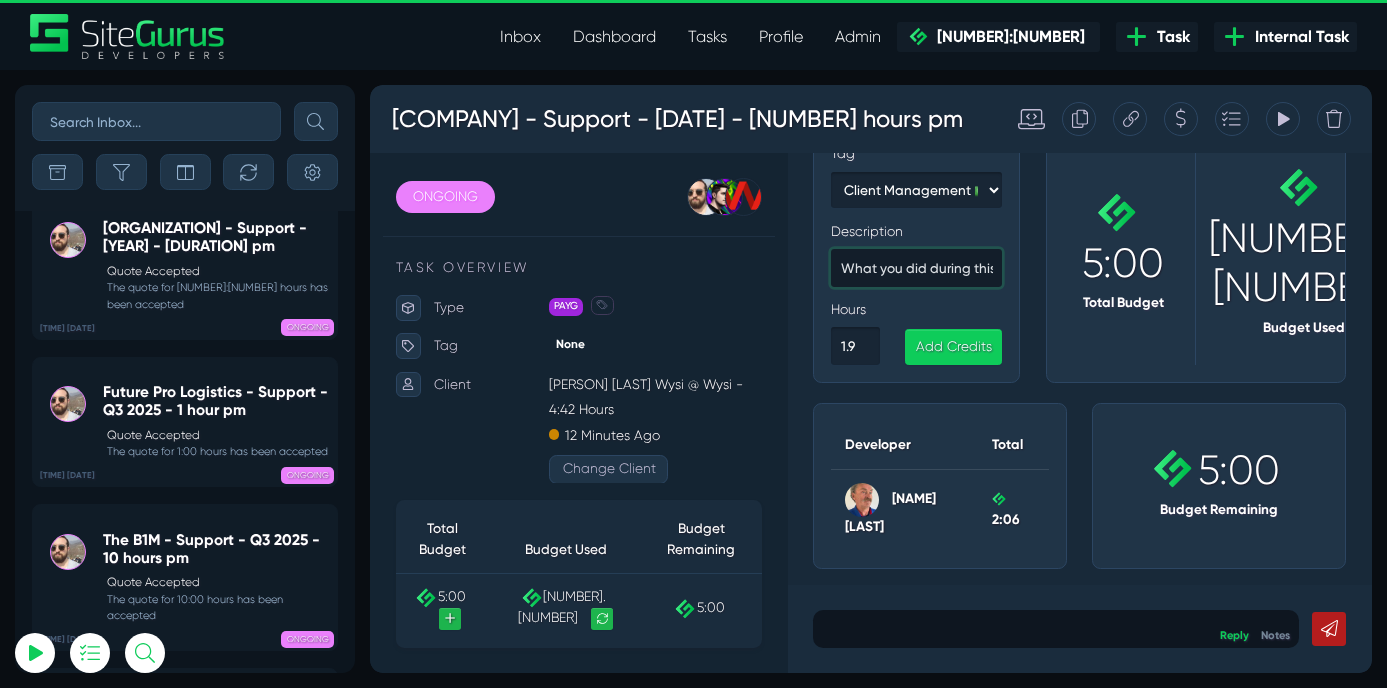 click at bounding box center (1013, 300) 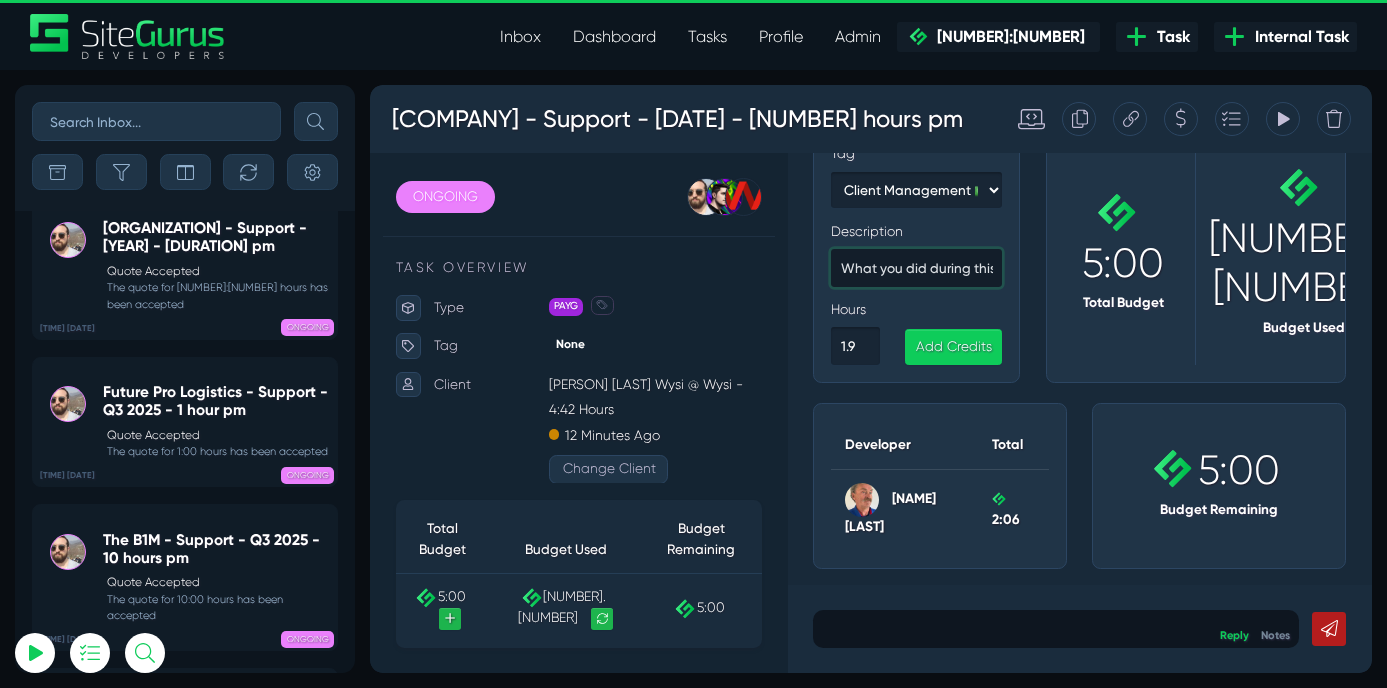 click at bounding box center [1013, 300] 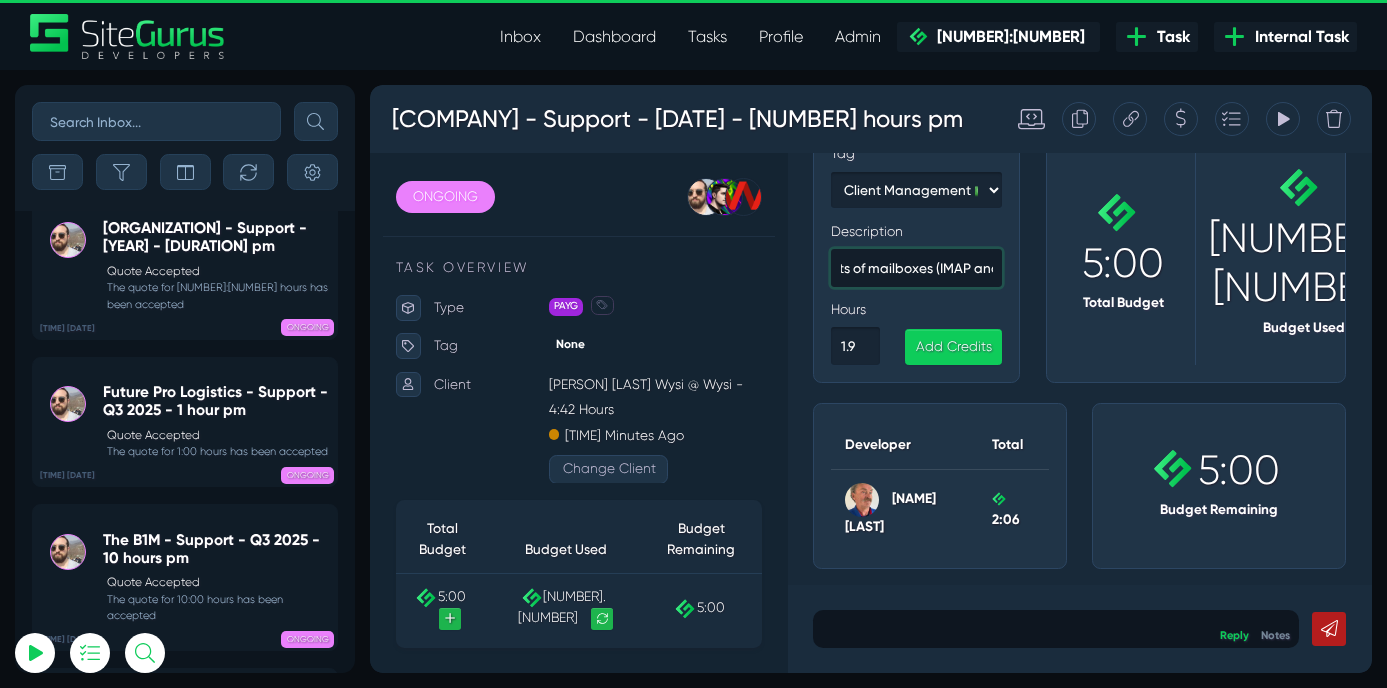 scroll, scrollTop: 0, scrollLeft: 396, axis: horizontal 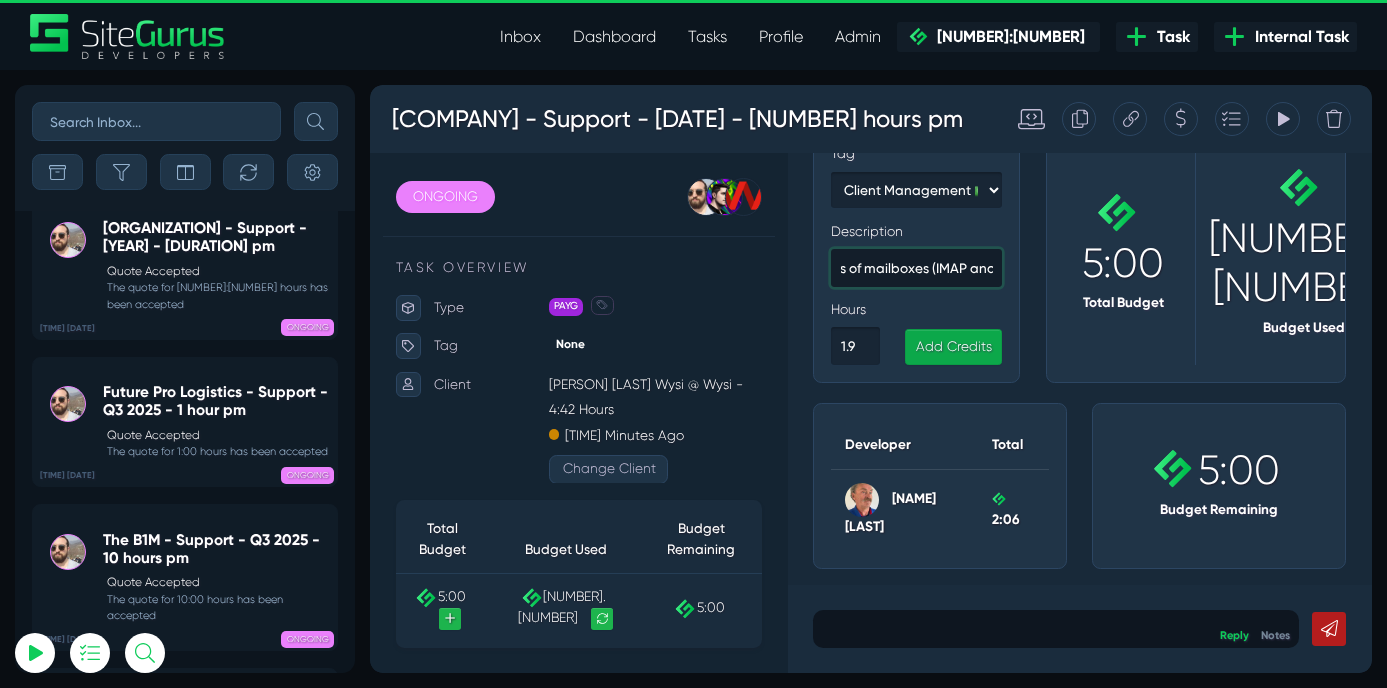 type on "Emails with new IT provider (for [PERSON]) - provide lists of mailboxes (IMAP and POP)" 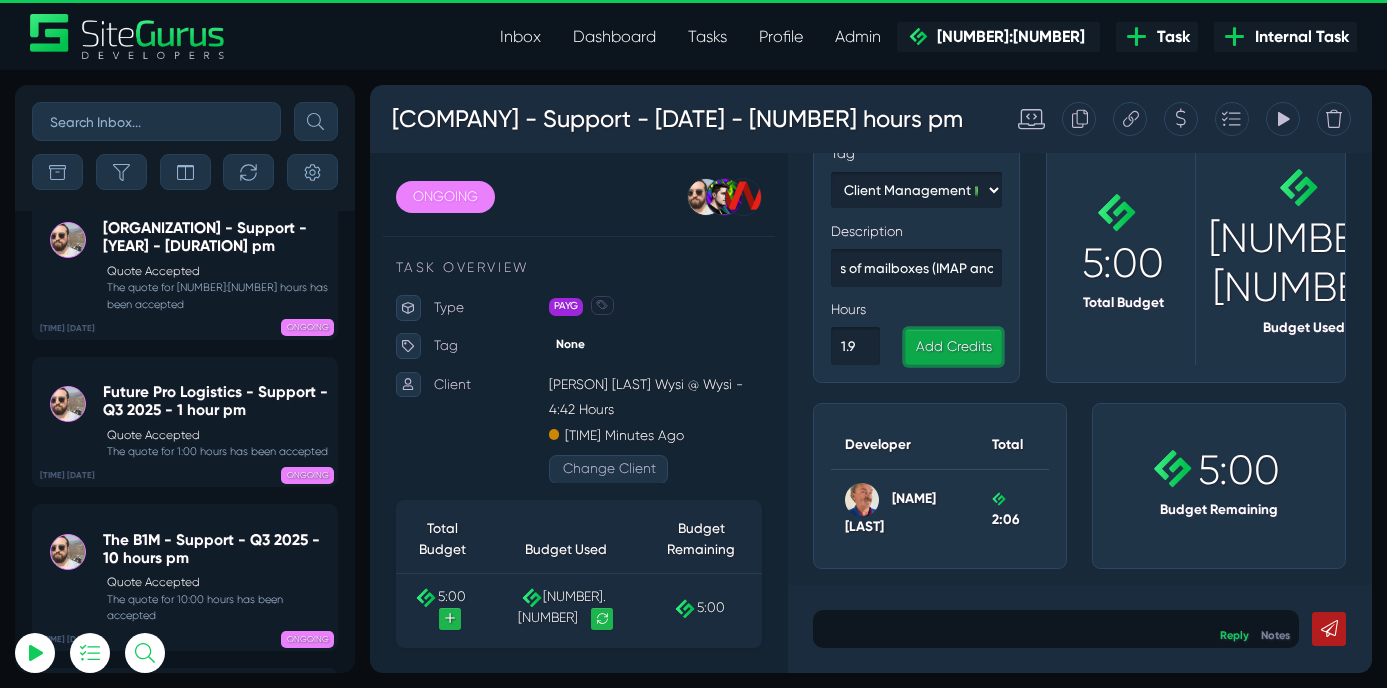 scroll, scrollTop: 0, scrollLeft: 0, axis: both 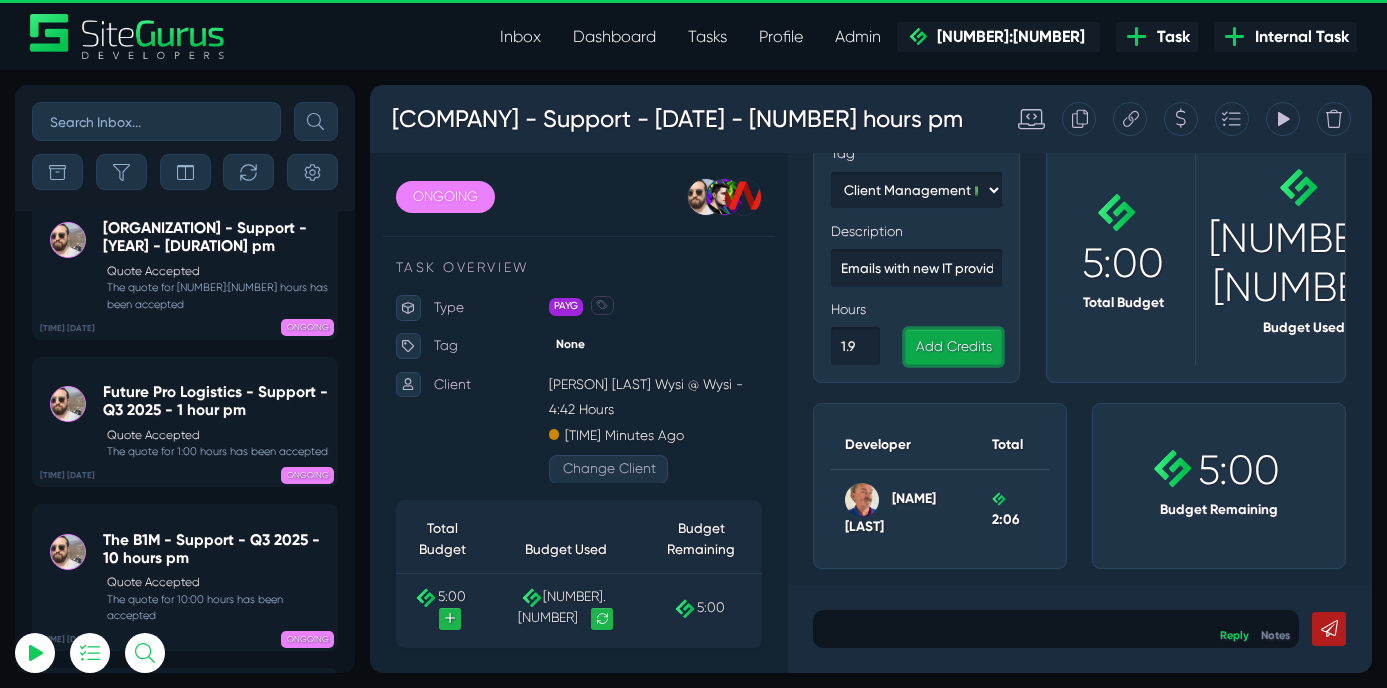 click on "Add Credits" at bounding box center (1057, 394) 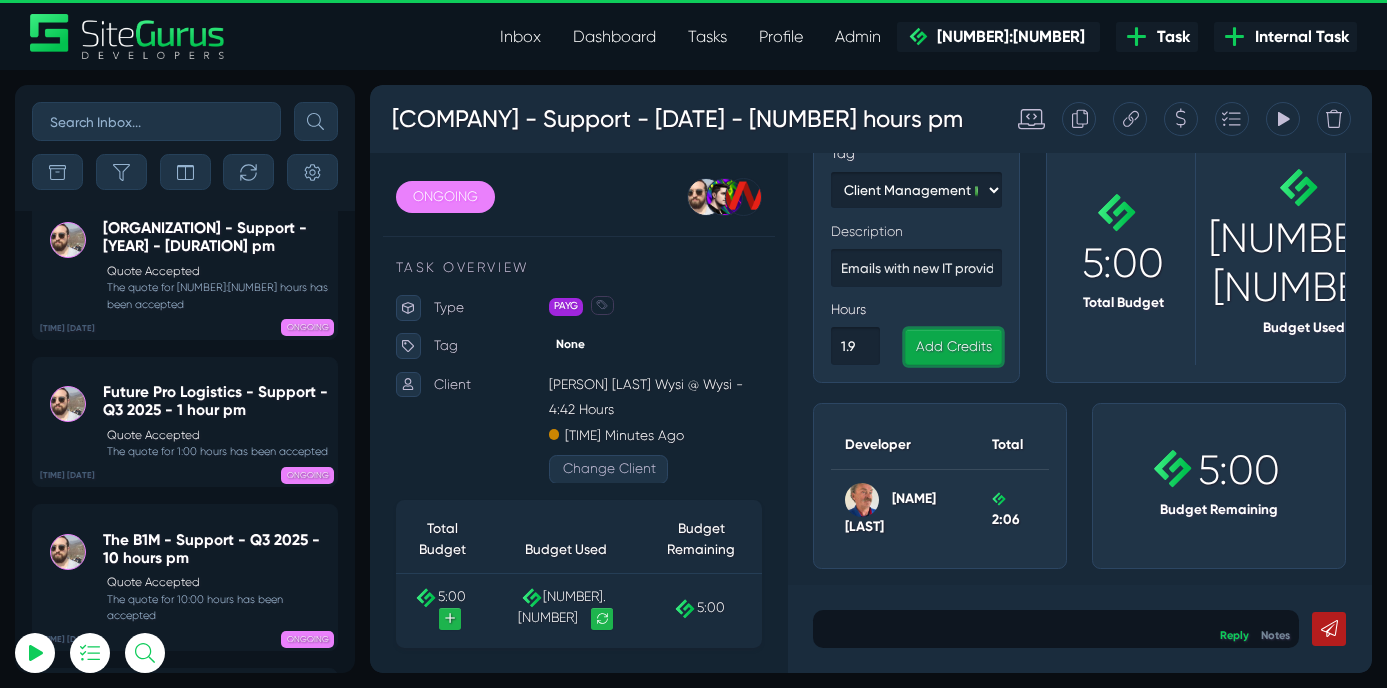 select on "1" 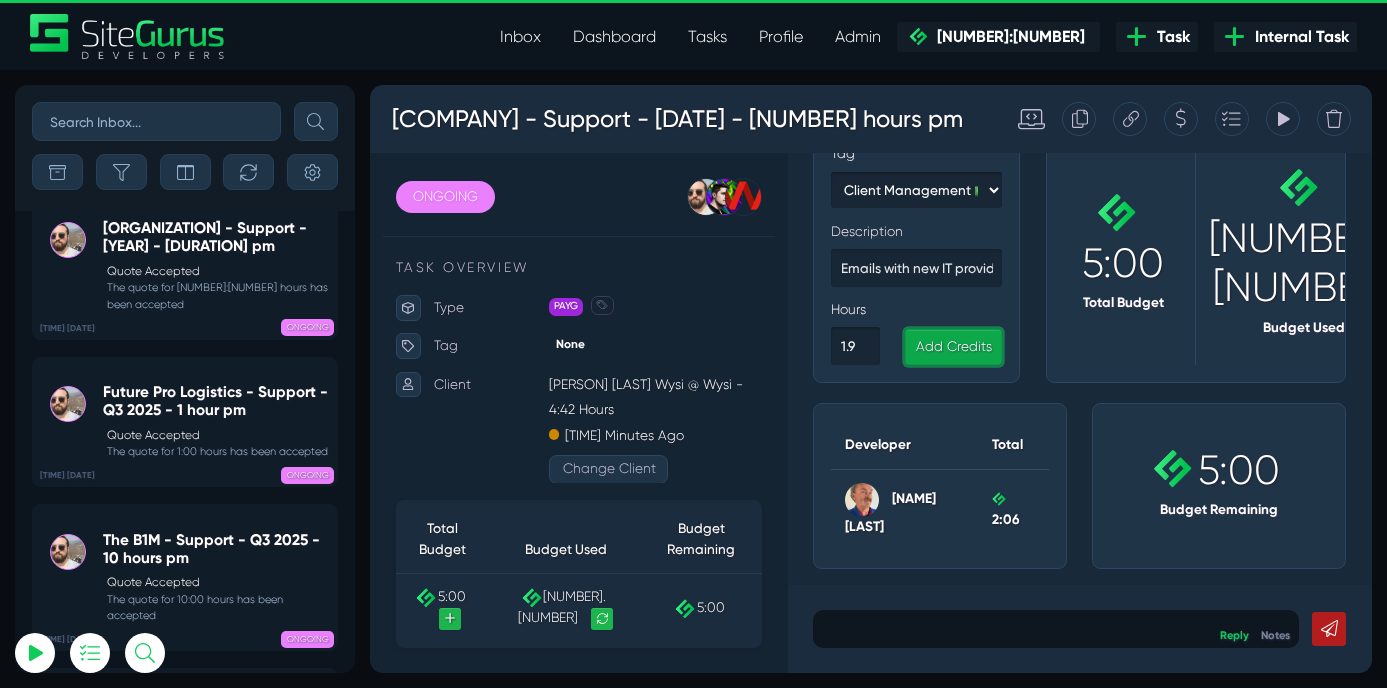 type 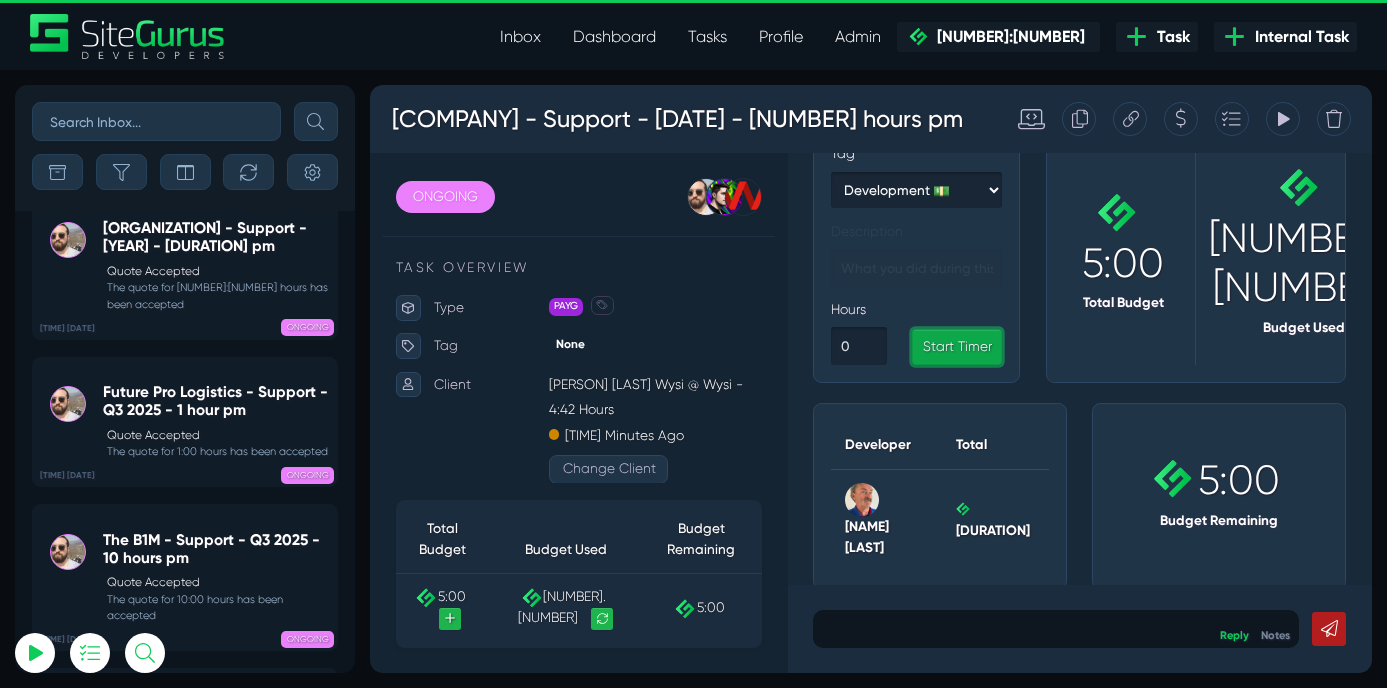 scroll, scrollTop: 51, scrollLeft: 0, axis: vertical 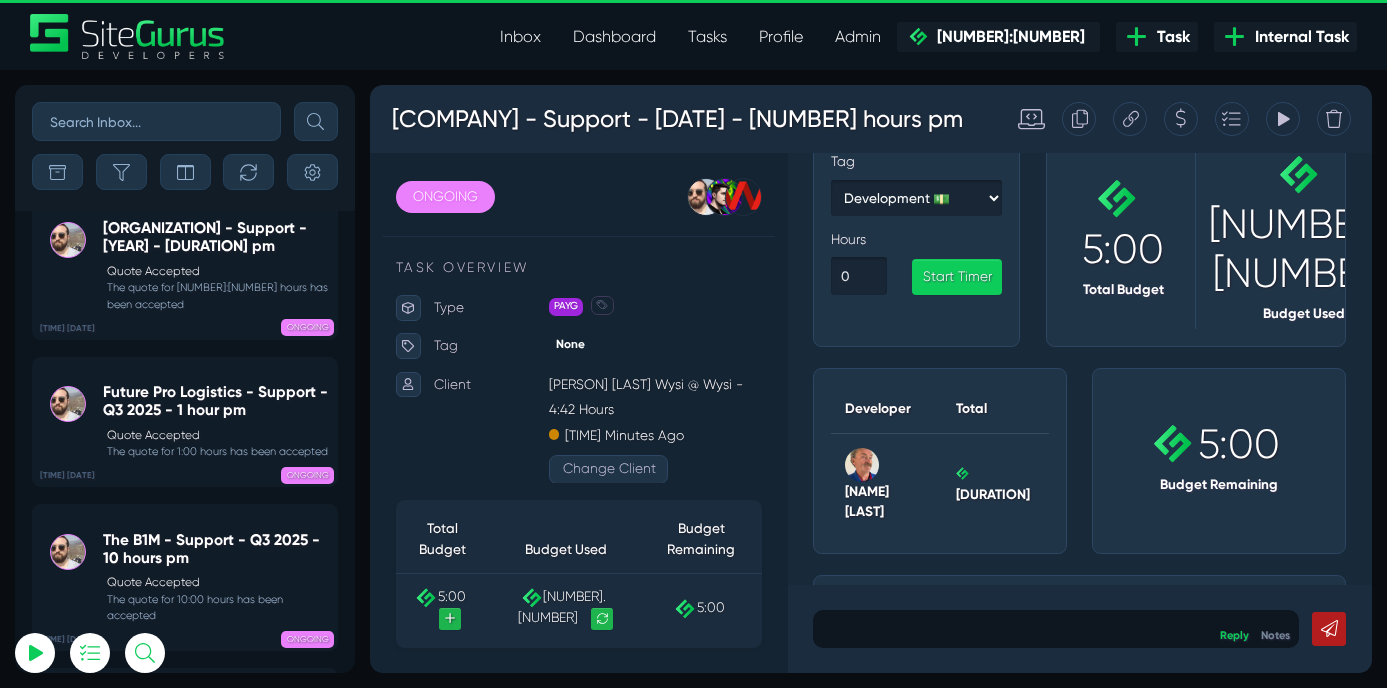 click 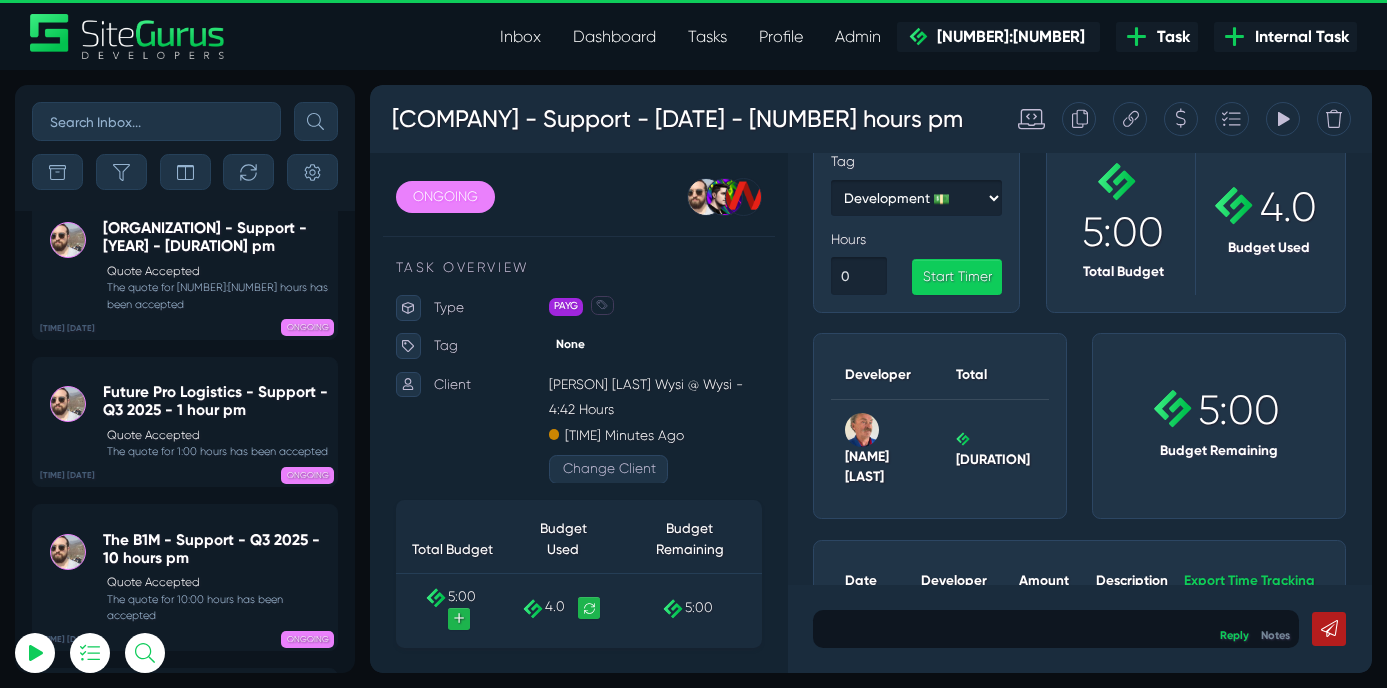 scroll, scrollTop: 44, scrollLeft: 0, axis: vertical 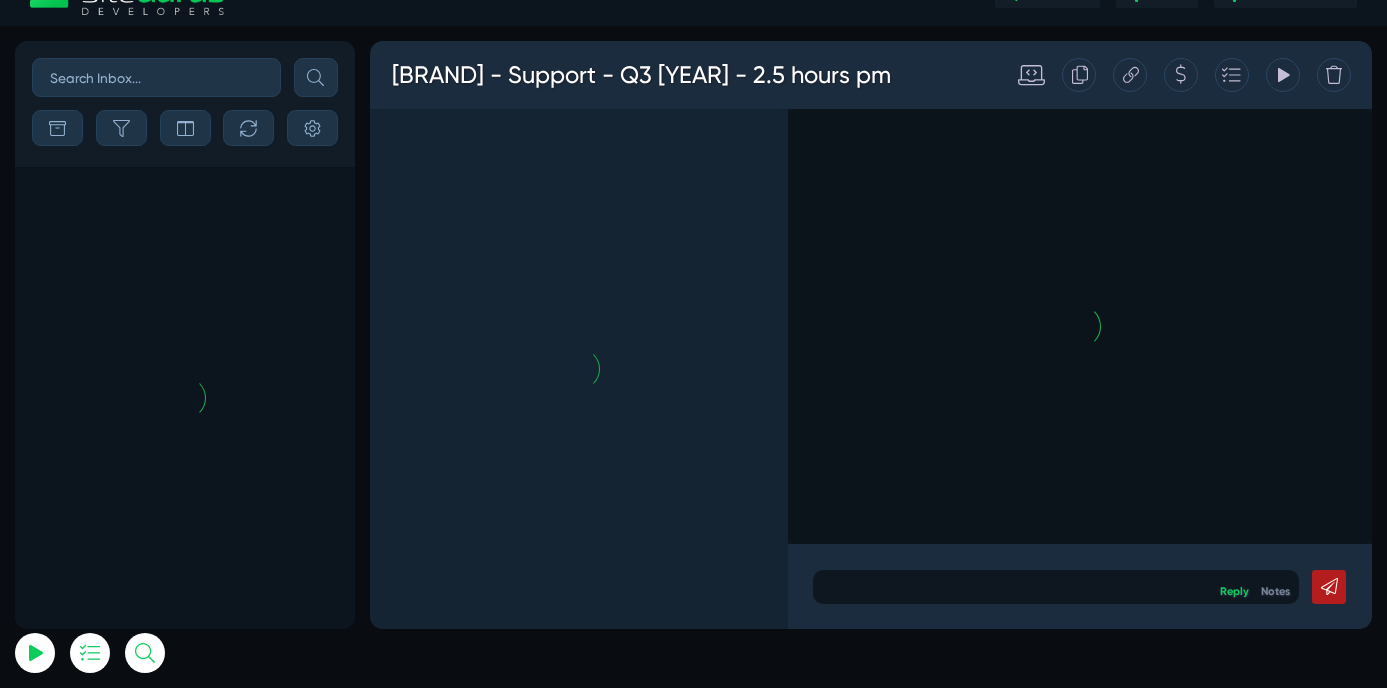 select on "0" 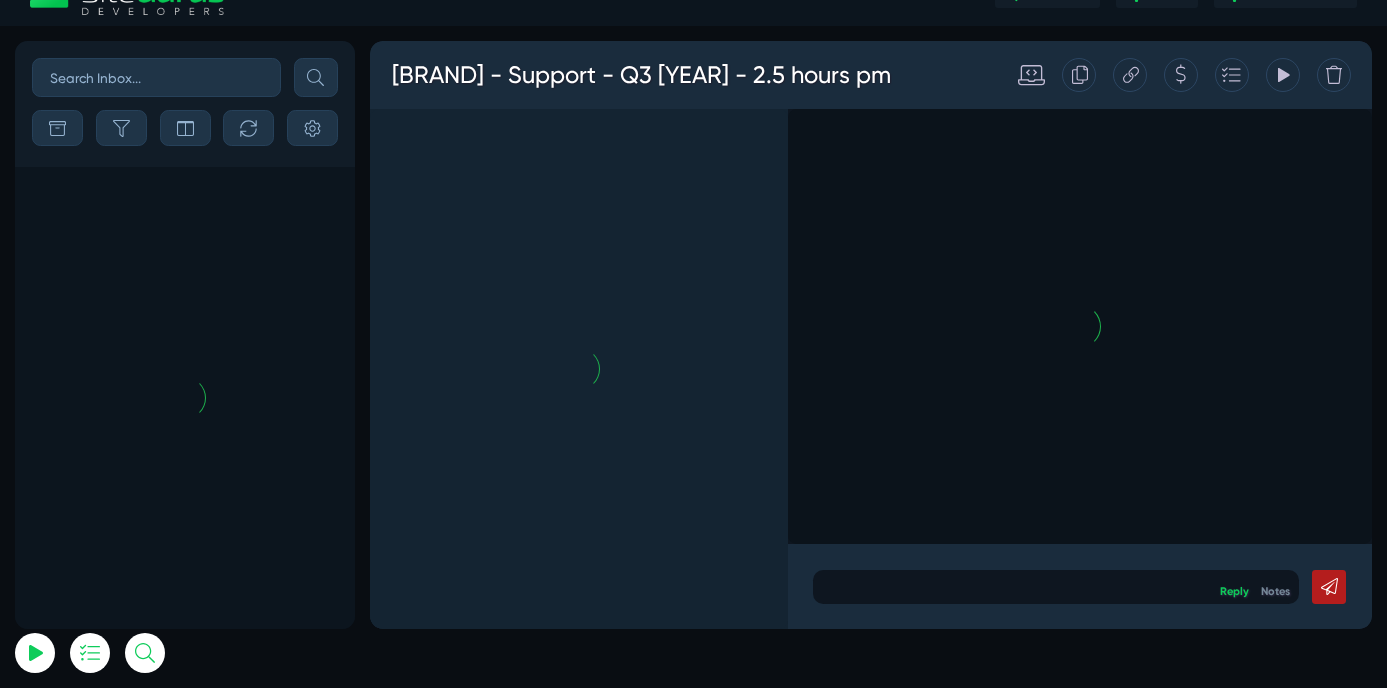 scroll, scrollTop: 0, scrollLeft: 0, axis: both 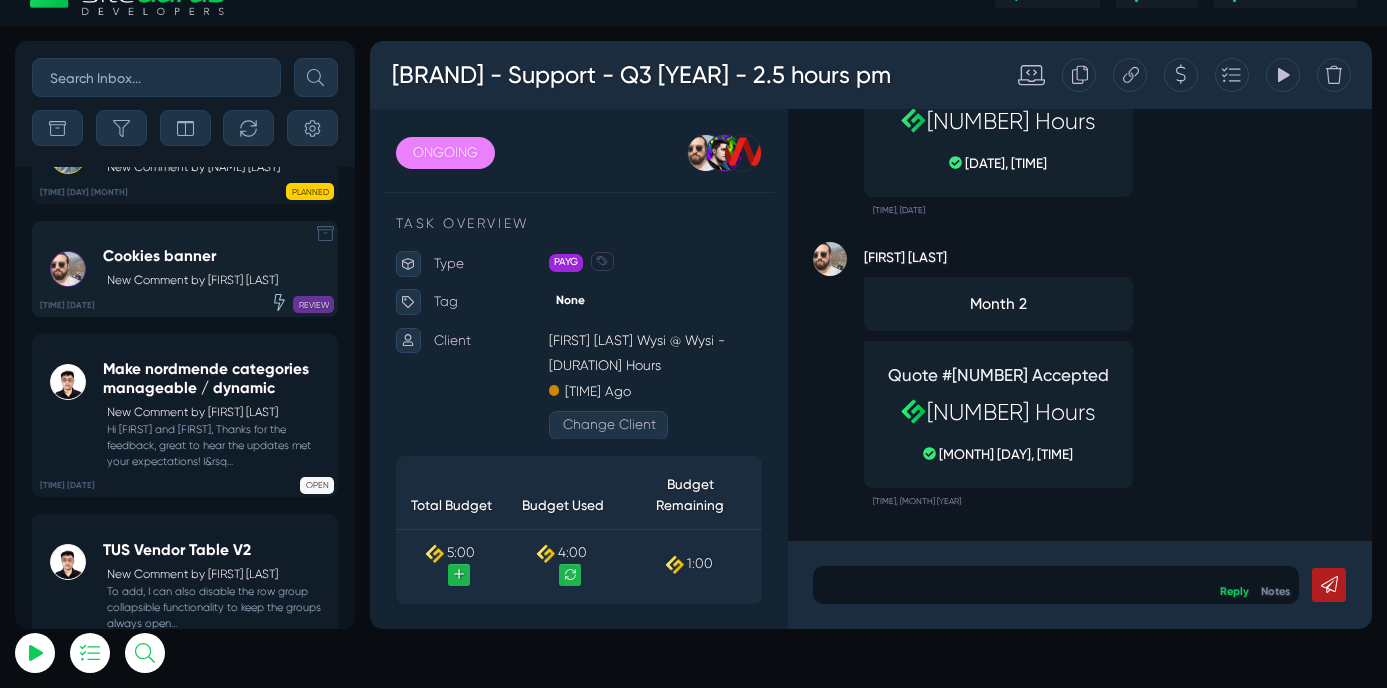 click on "New Comment by [FIRST] [LAST]" at bounding box center (192, 281) 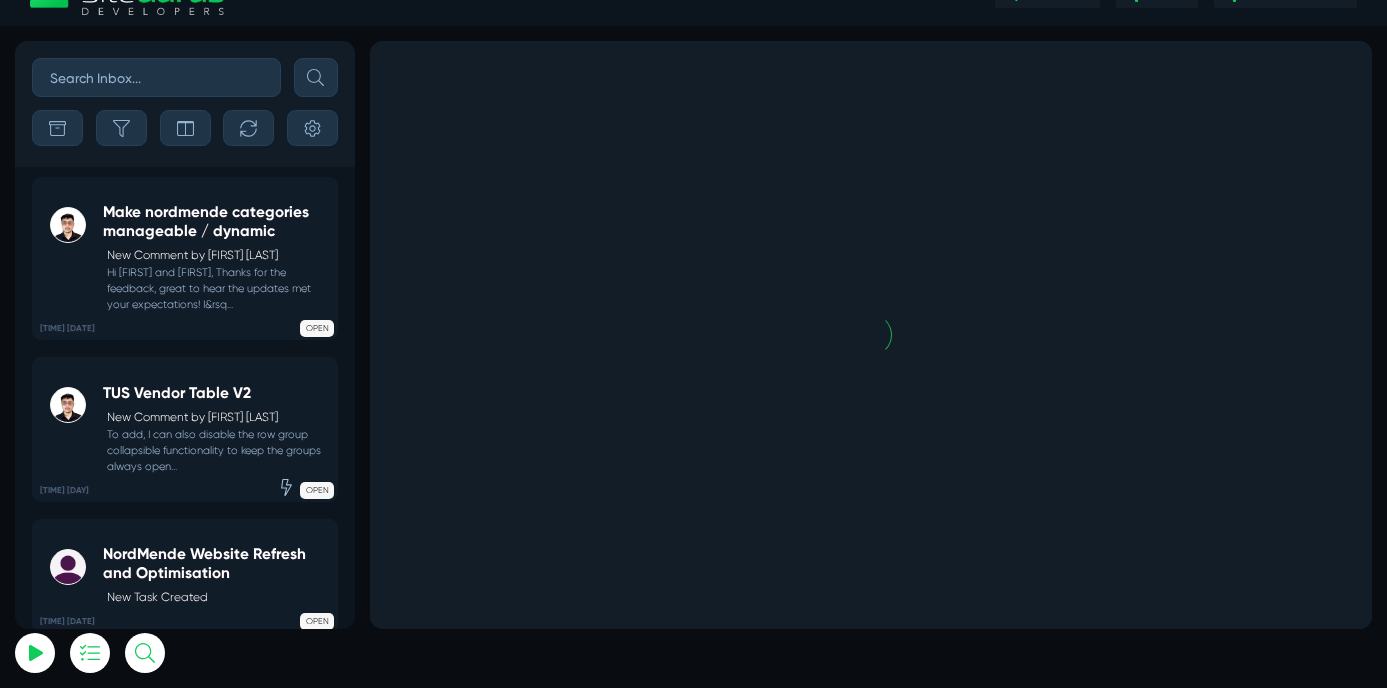 scroll, scrollTop: -79125, scrollLeft: 0, axis: vertical 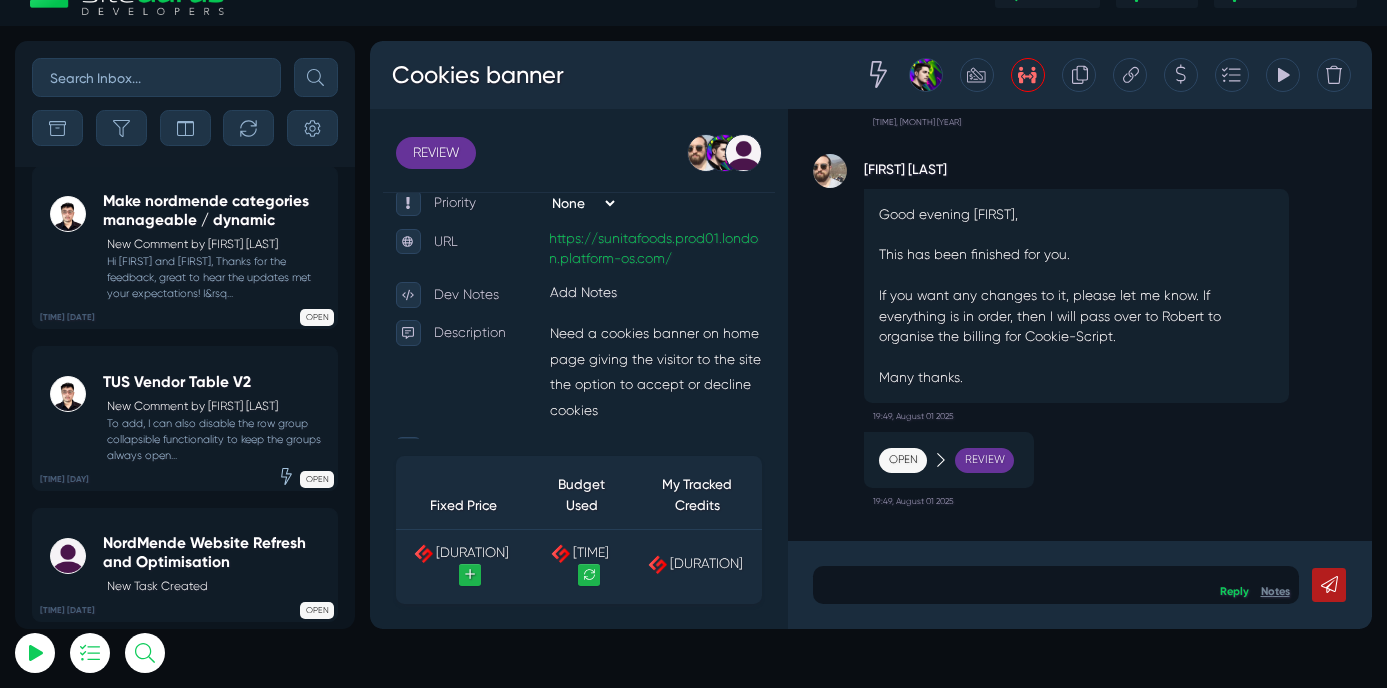 click on "Notes" at bounding box center (1435, 688) 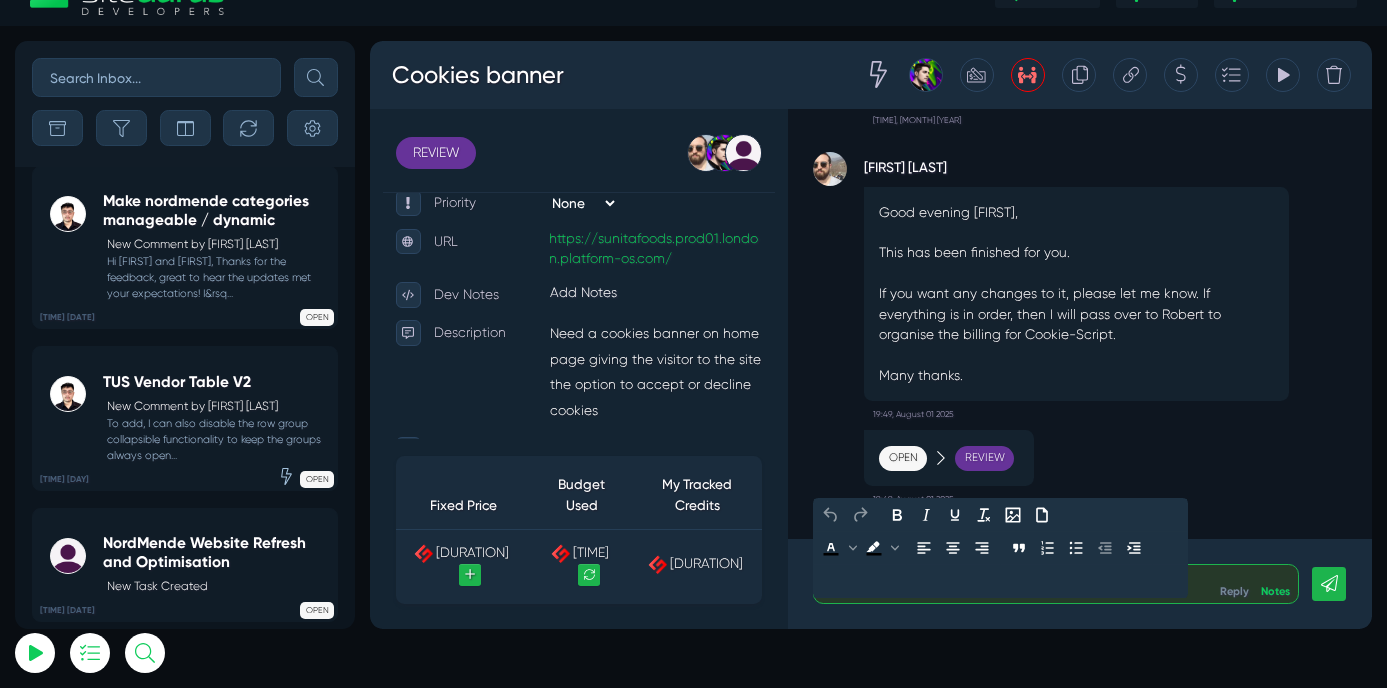 click at bounding box center (1176, 680) 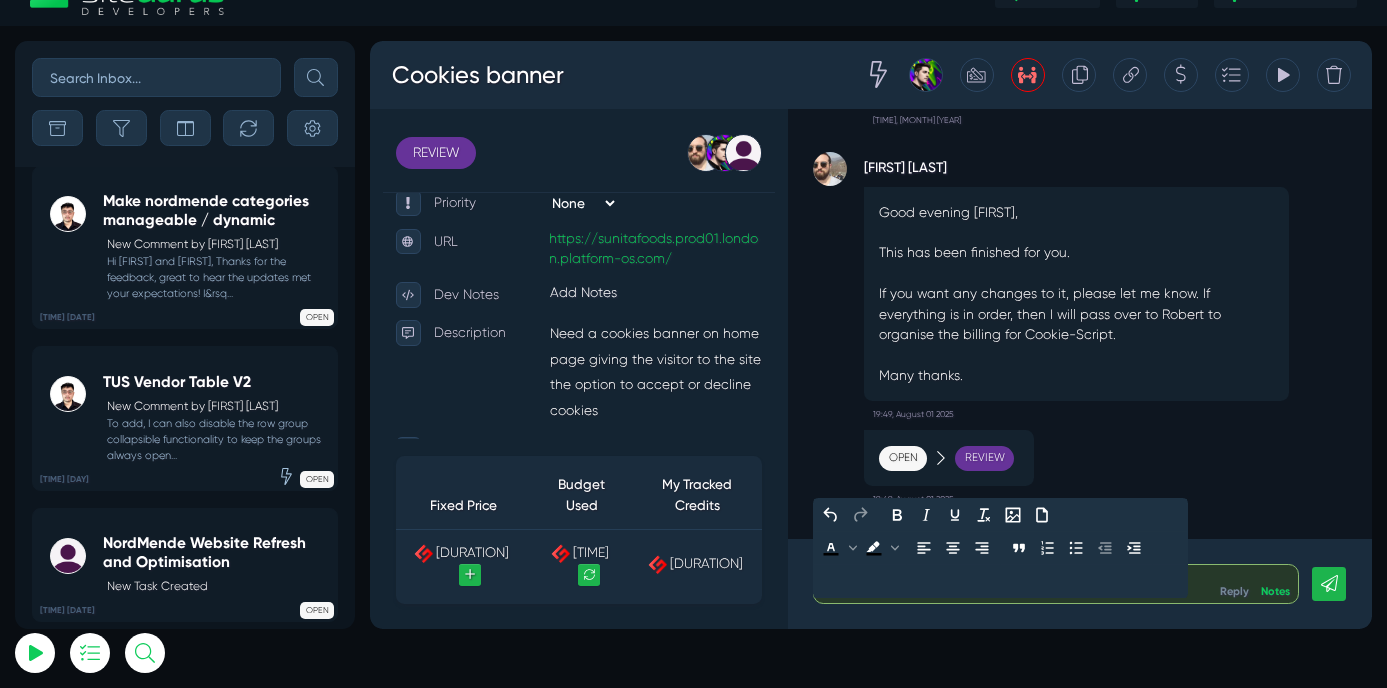 click 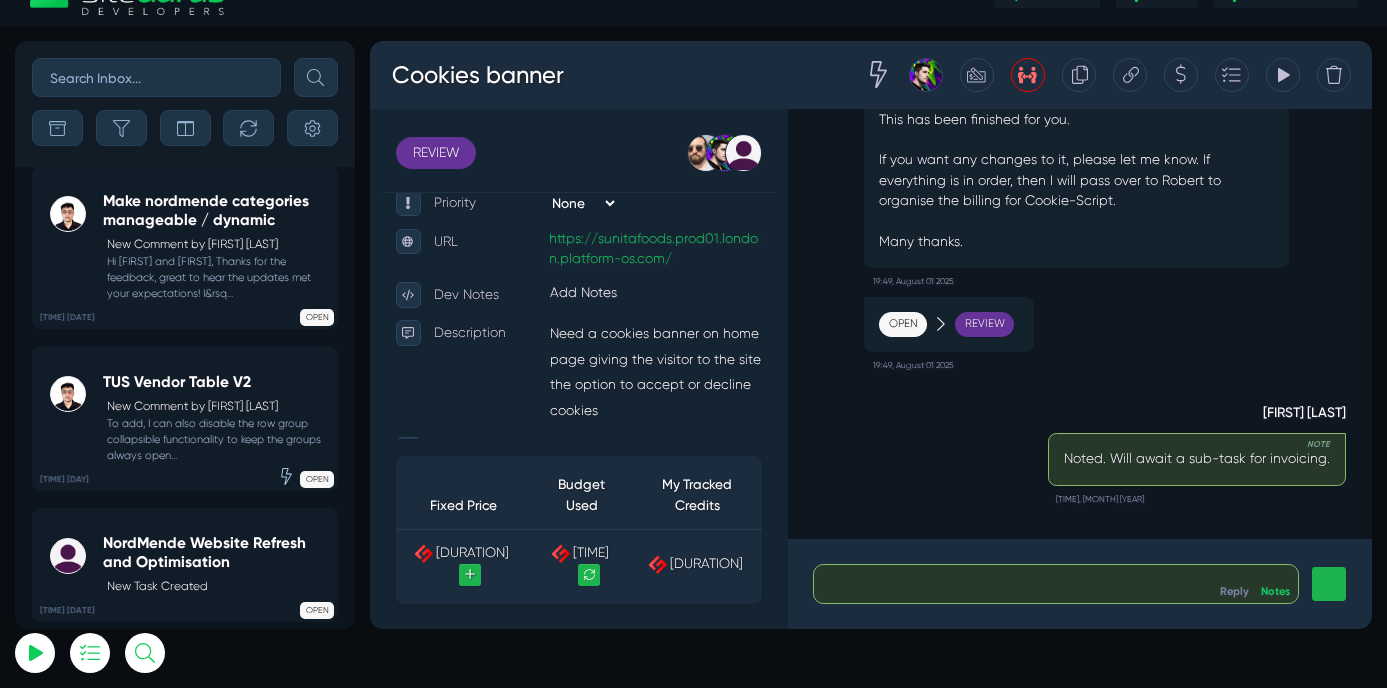 scroll, scrollTop: 0, scrollLeft: 0, axis: both 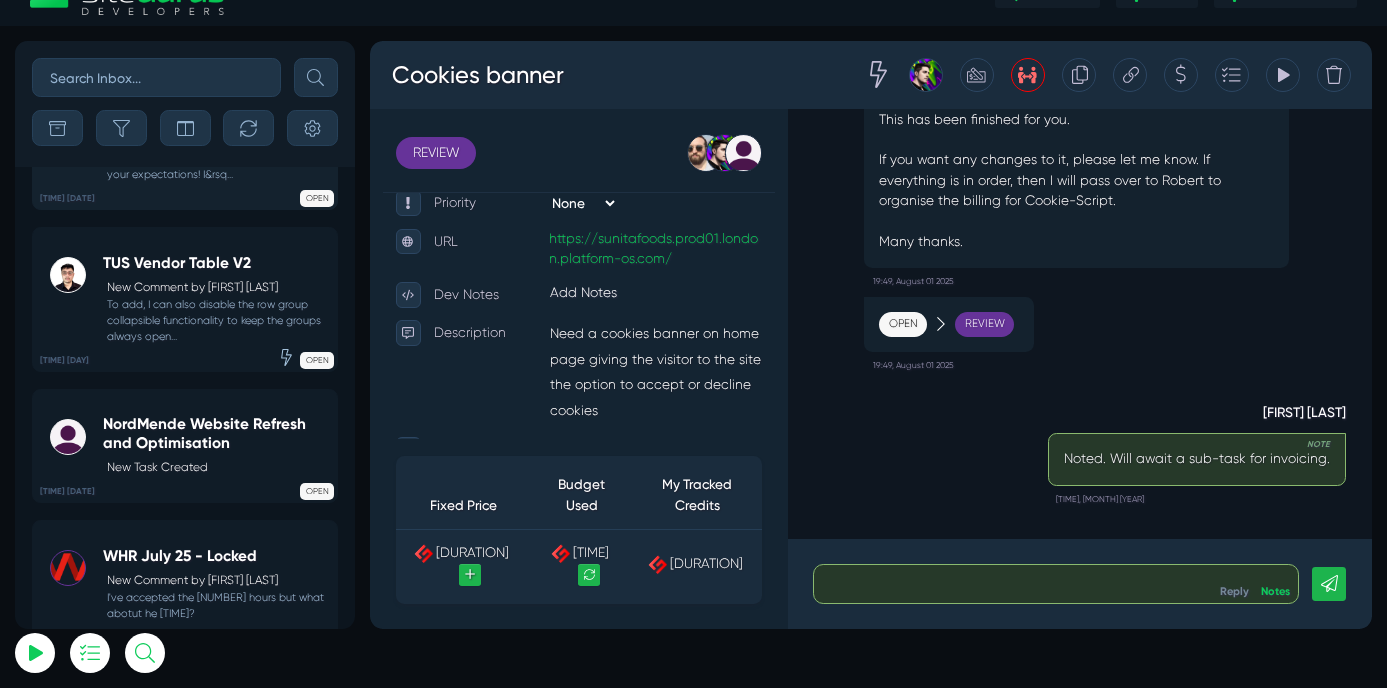 click on "Hi [FIRST] and [FIRST],
Thanks for the feedback, great to hear the updates met your expectations! I&rsq..." at bounding box center [216, 159] 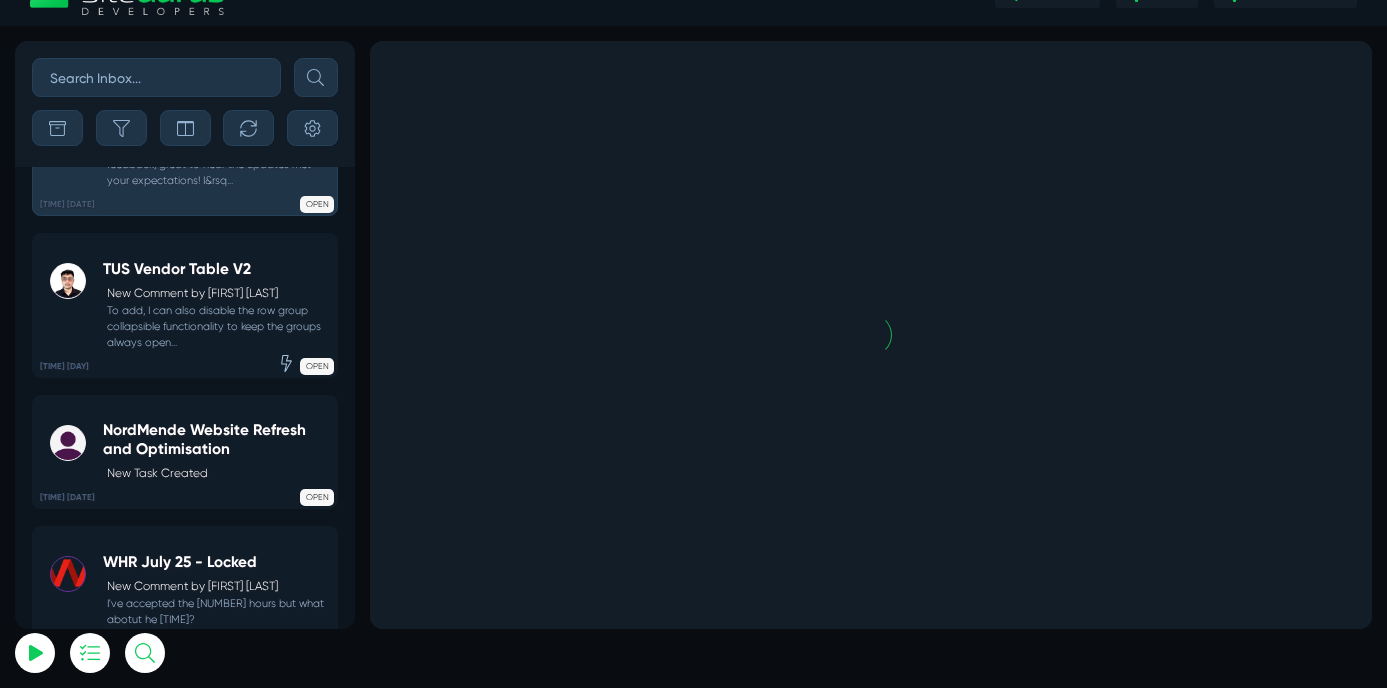 scroll, scrollTop: -78994, scrollLeft: 0, axis: vertical 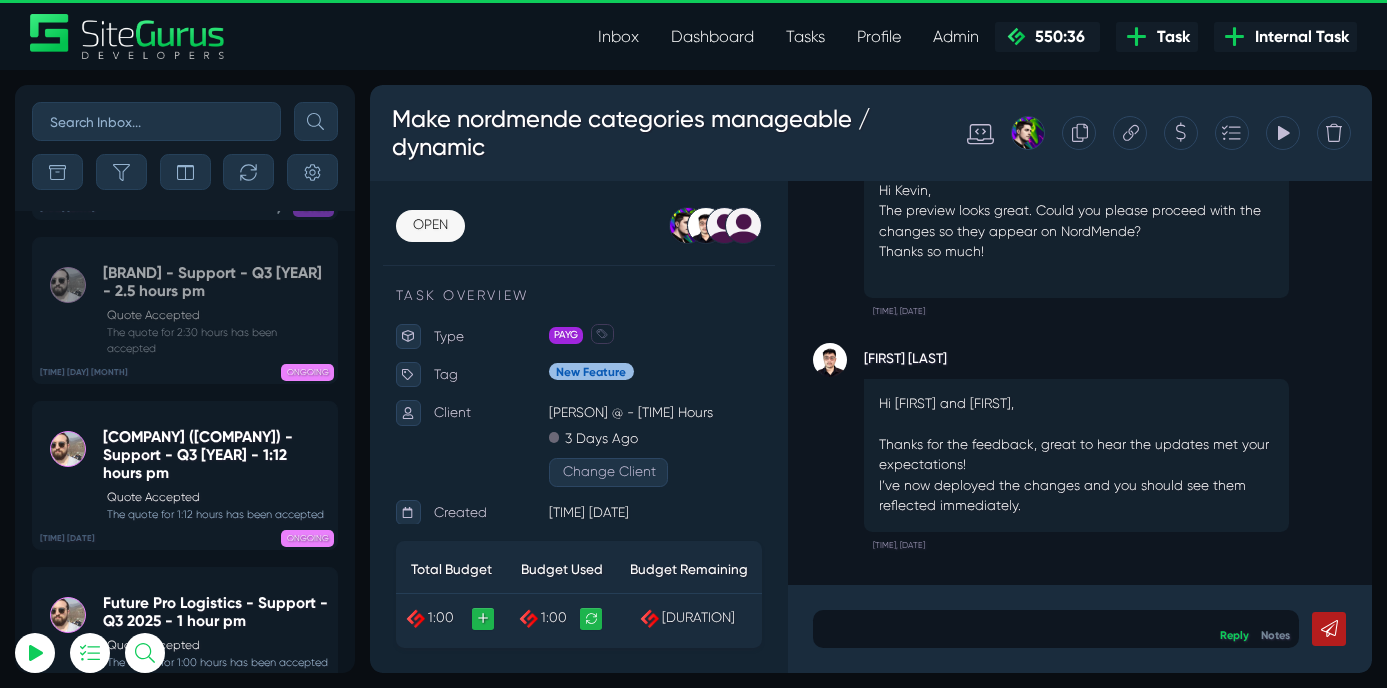 click on "Inbox" at bounding box center [618, 37] 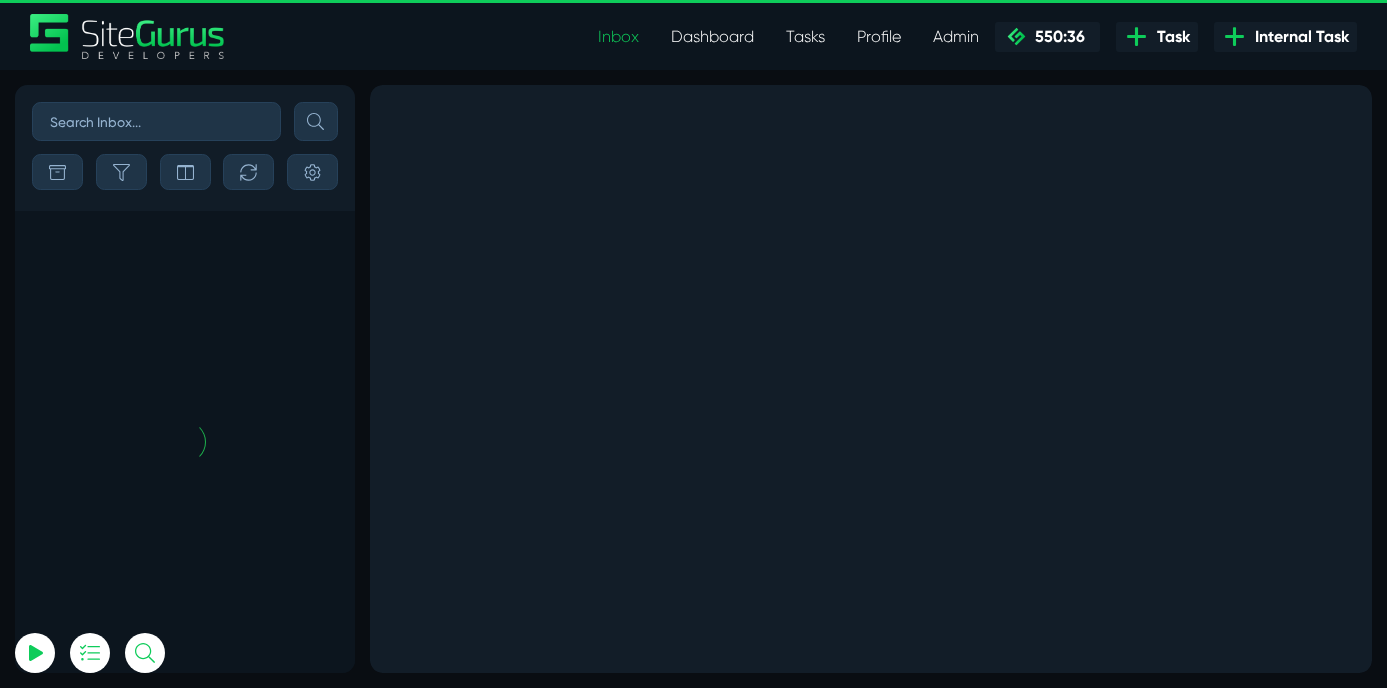 scroll, scrollTop: 0, scrollLeft: 0, axis: both 